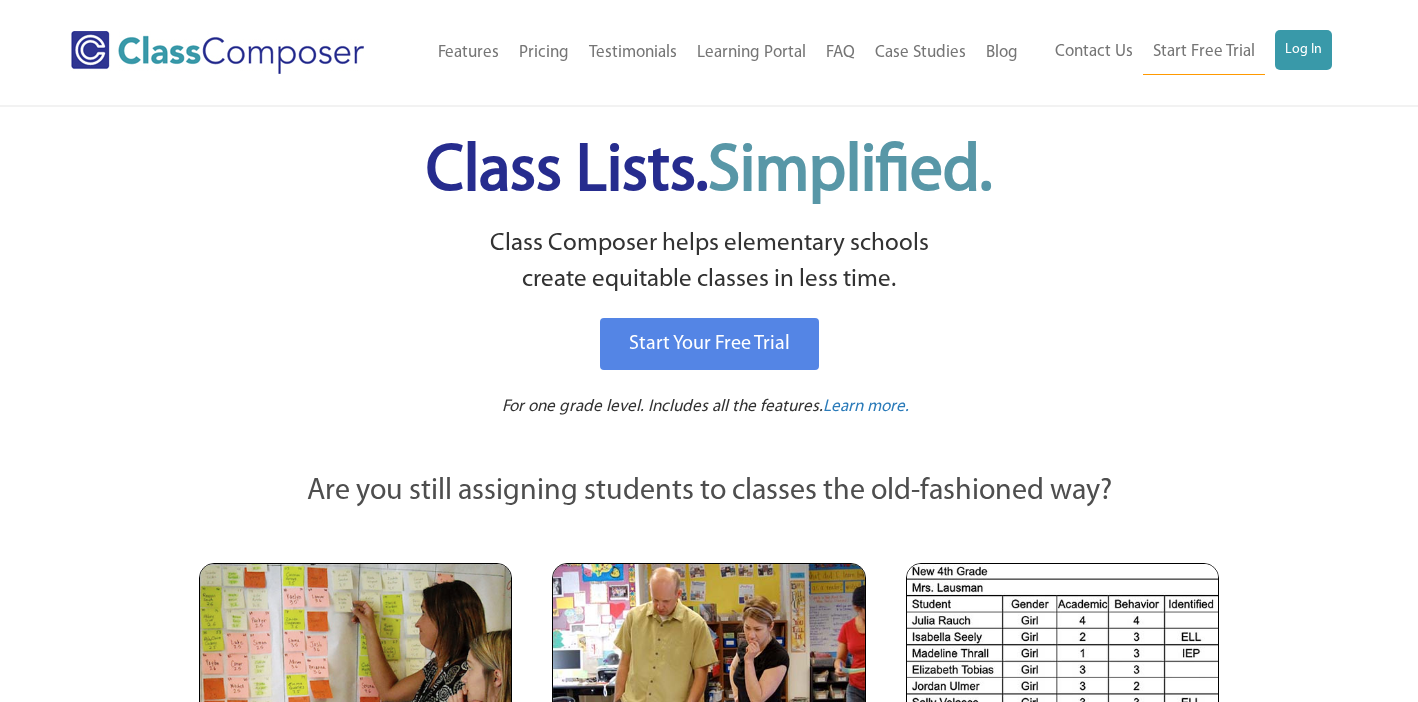 scroll, scrollTop: 0, scrollLeft: 0, axis: both 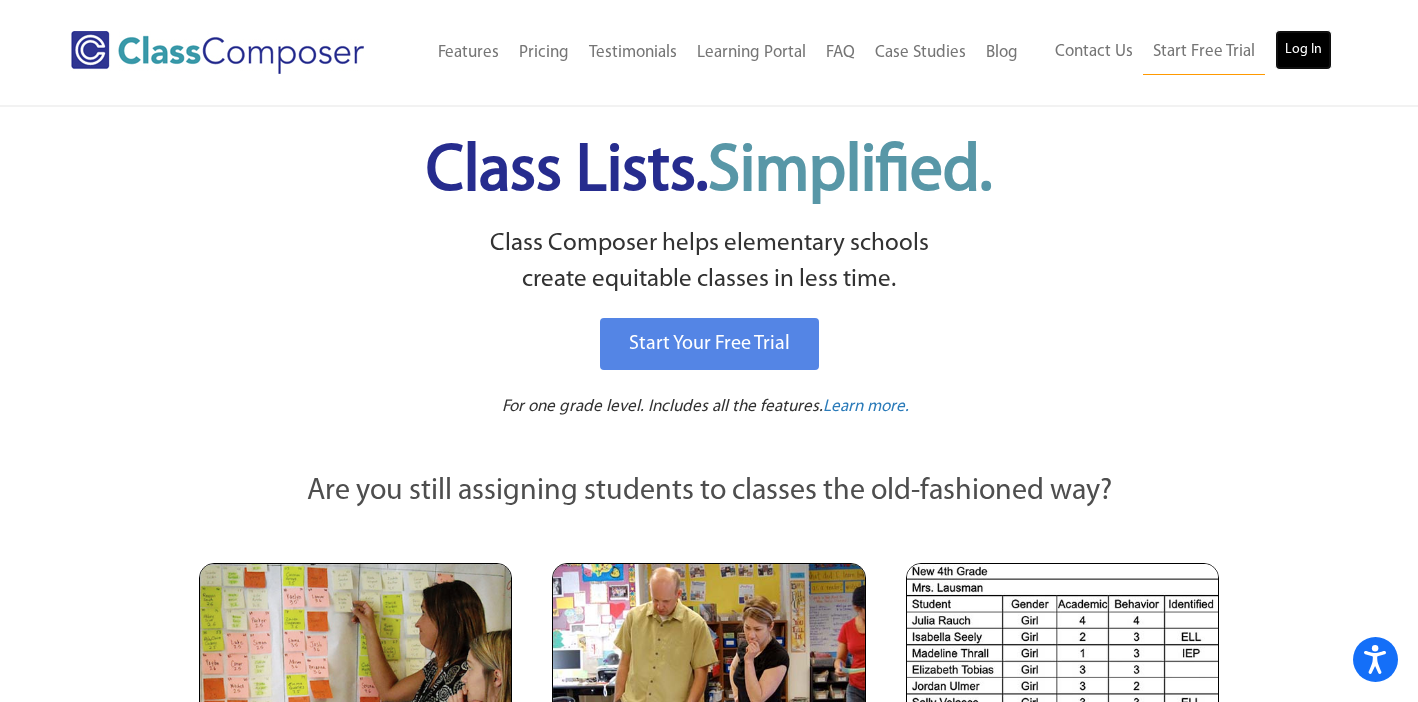 click on "Log In" at bounding box center (1303, 50) 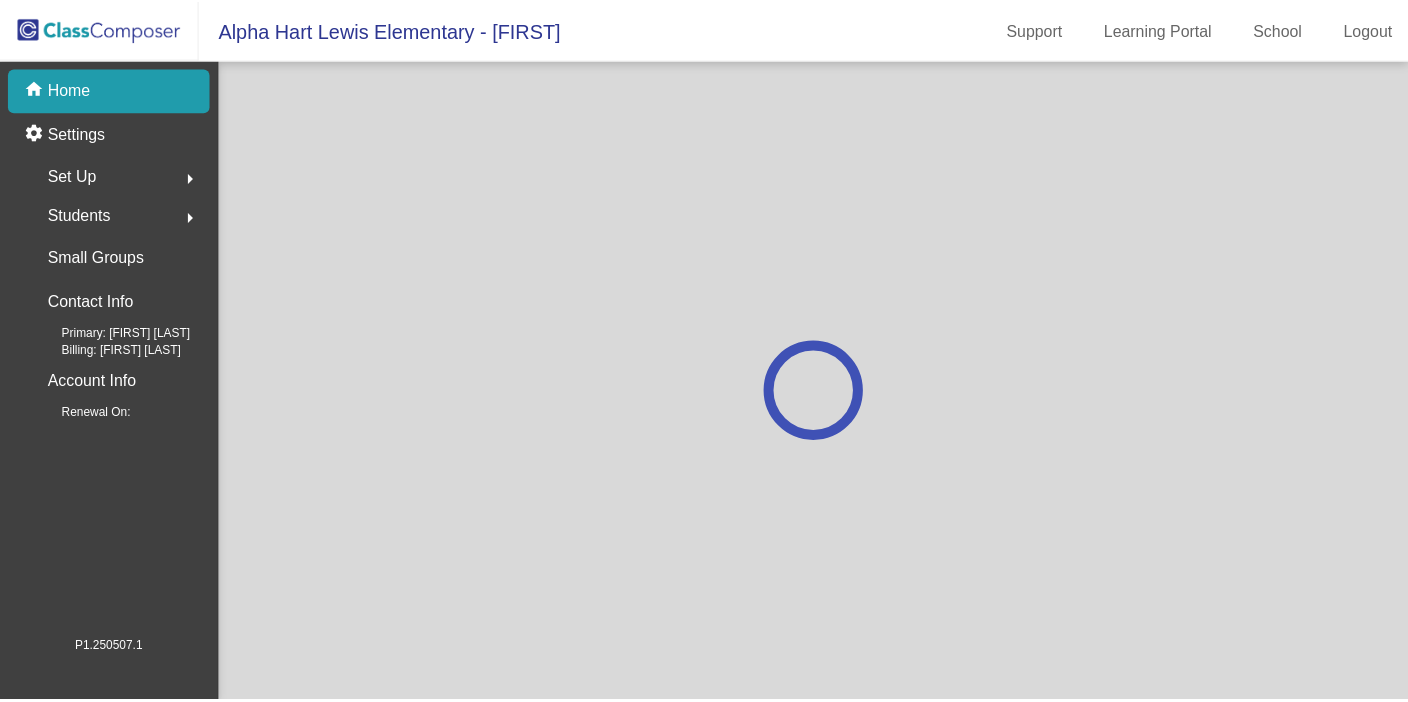 scroll, scrollTop: 0, scrollLeft: 0, axis: both 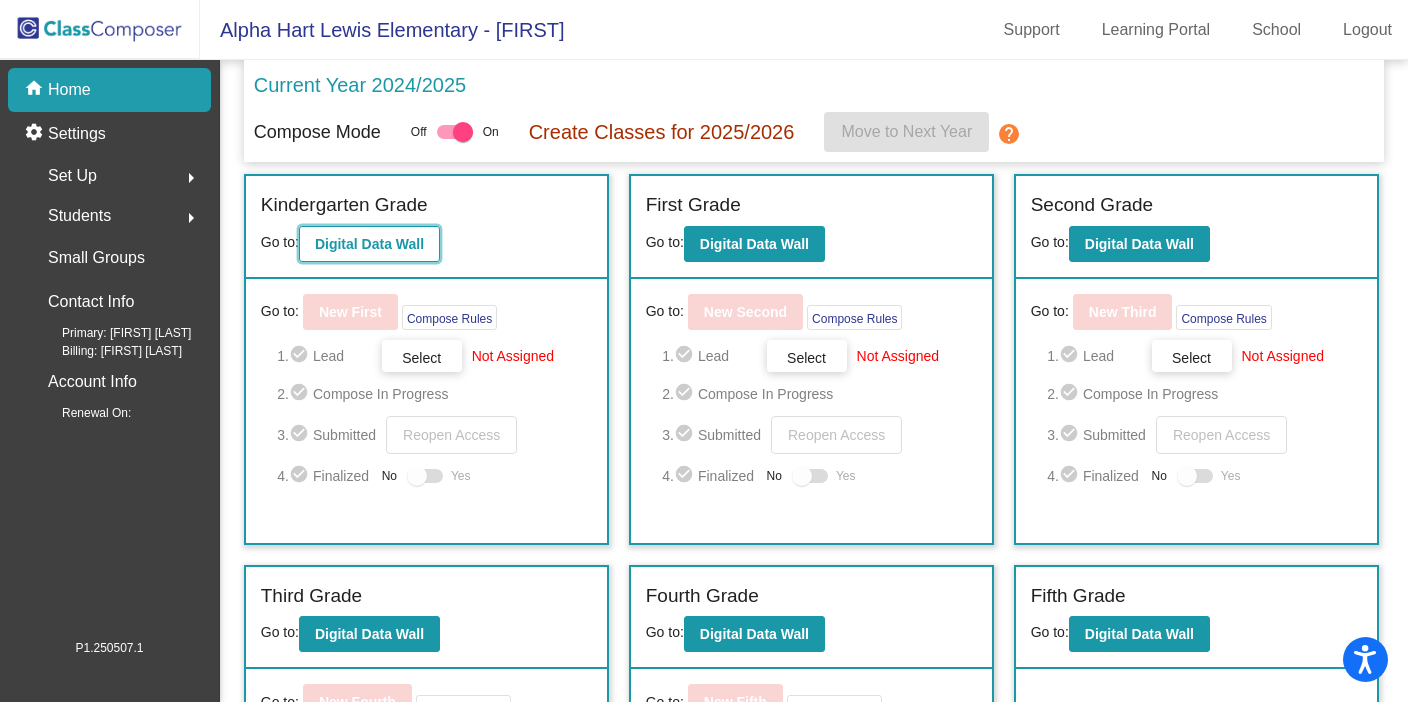 click on "Digital Data Wall" 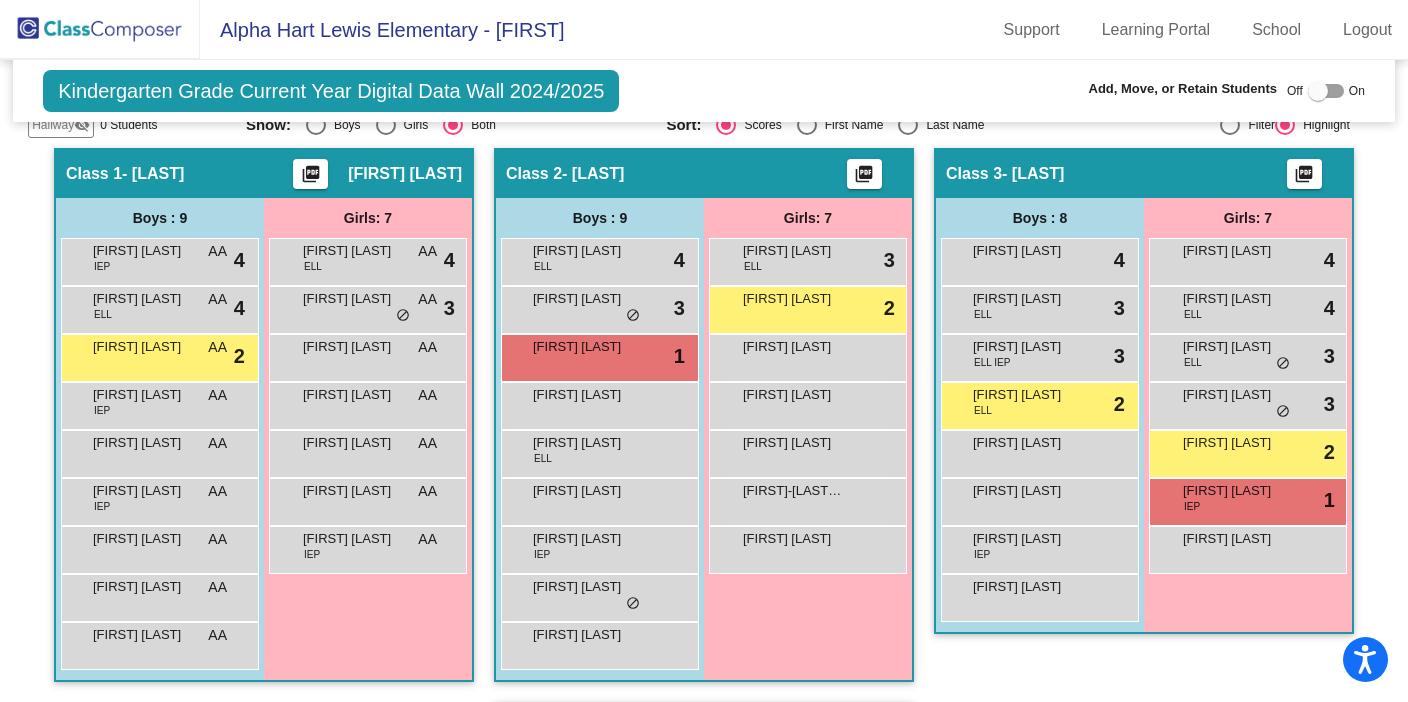 scroll, scrollTop: 383, scrollLeft: 0, axis: vertical 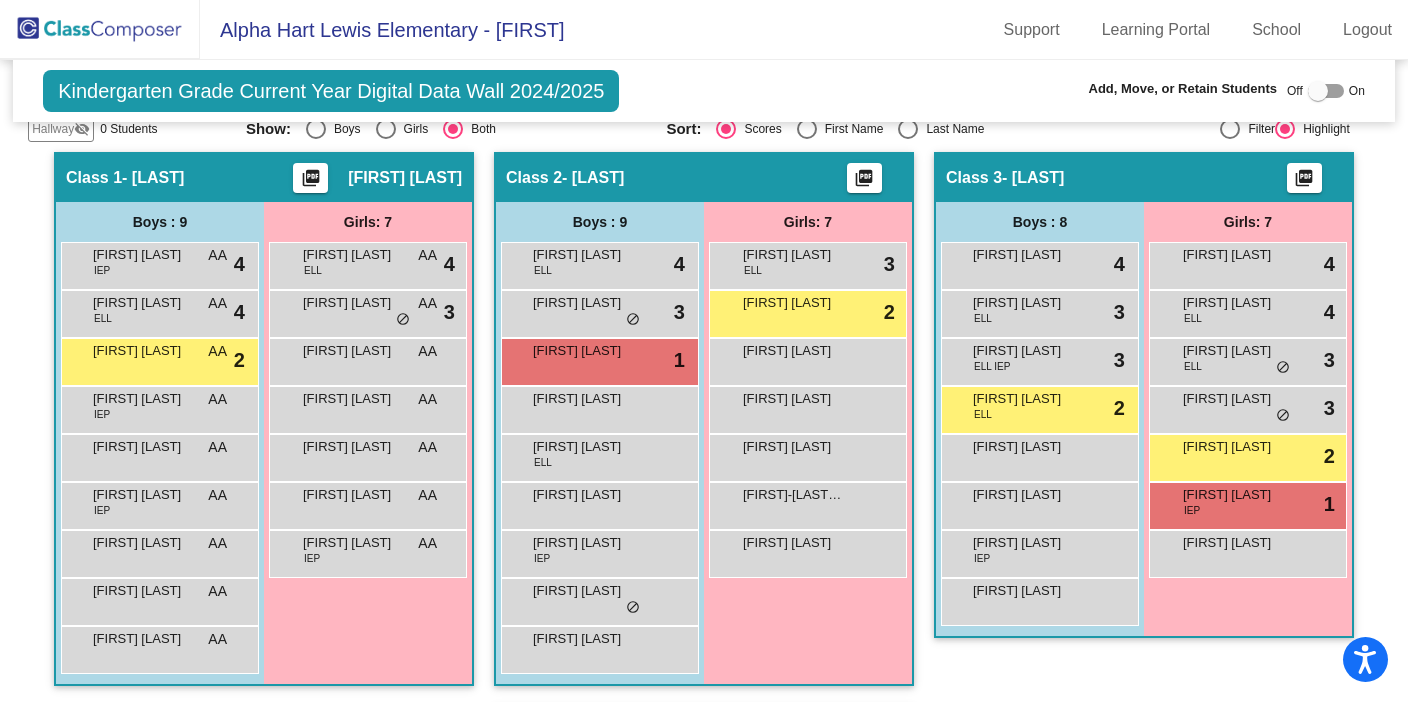 click on "picture_as_pdf" 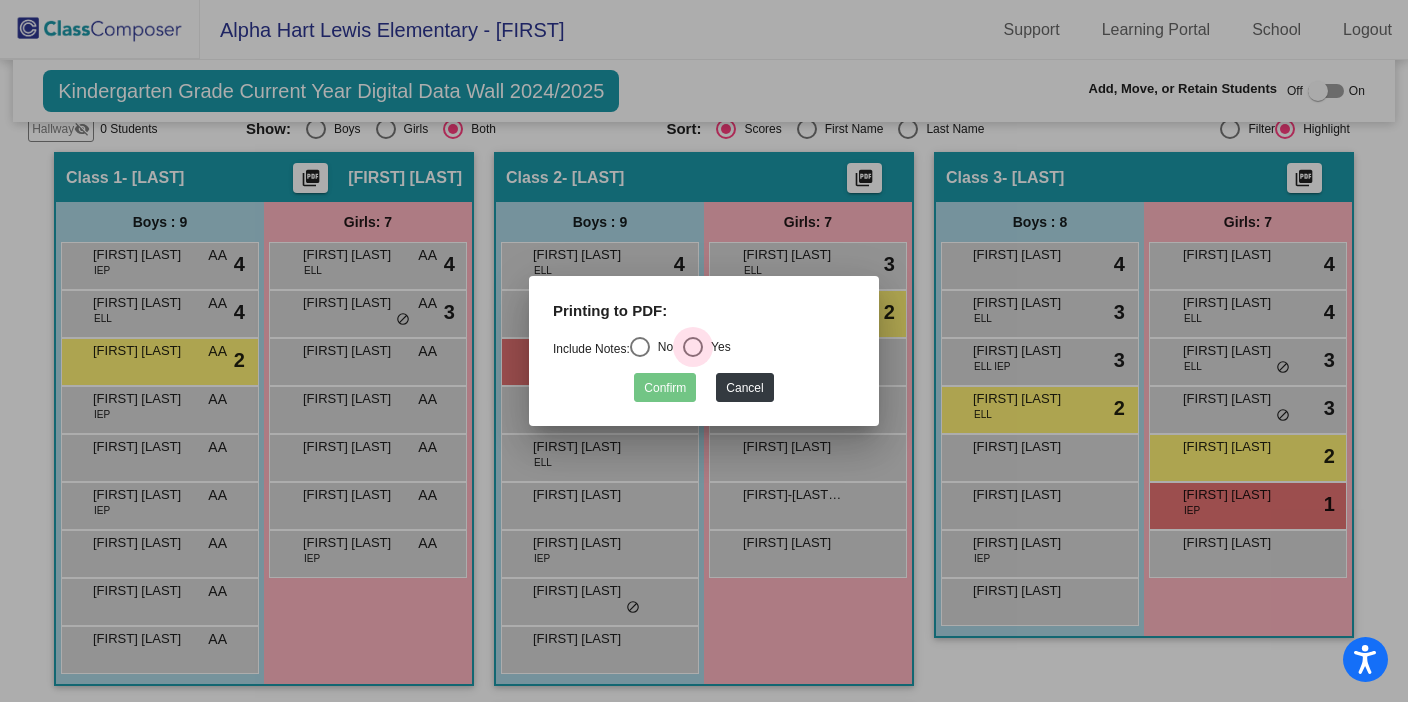 click at bounding box center (693, 347) 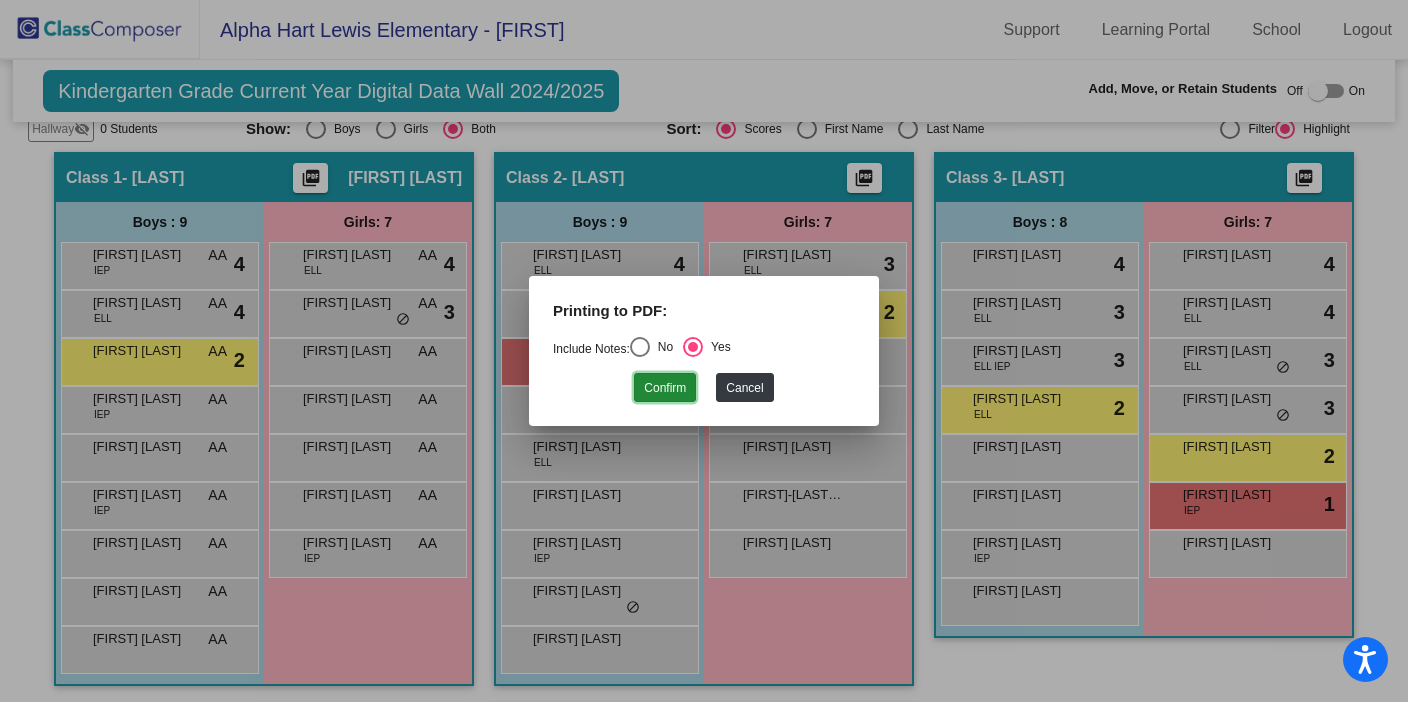 click on "Confirm" at bounding box center (665, 387) 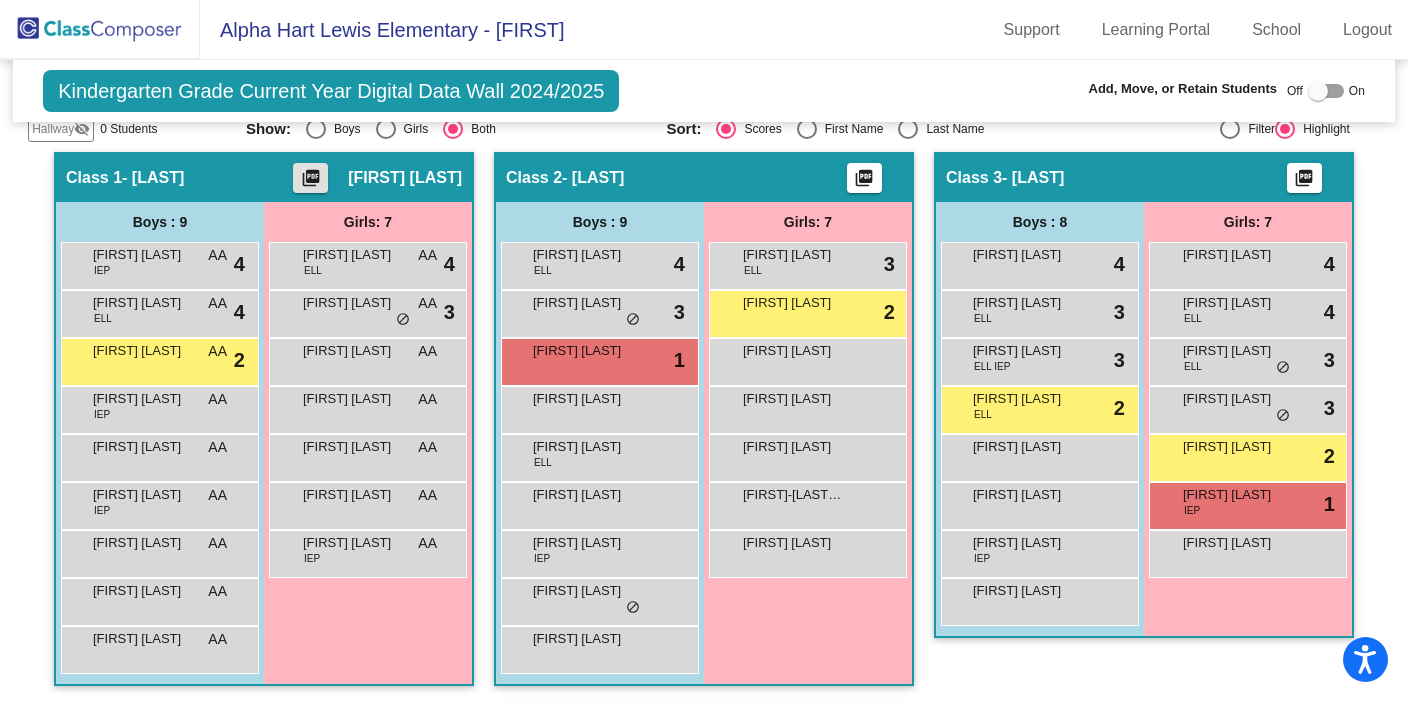 click on "picture_as_pdf" 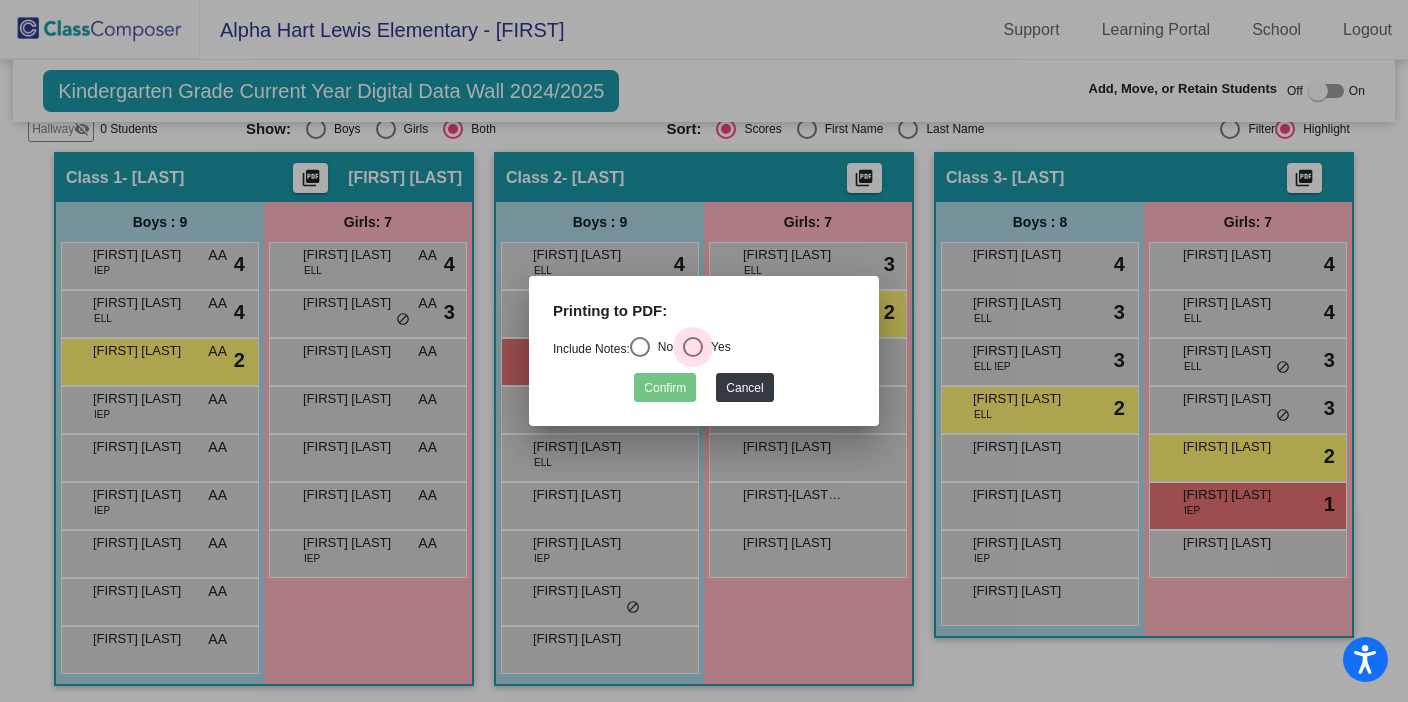click at bounding box center [693, 347] 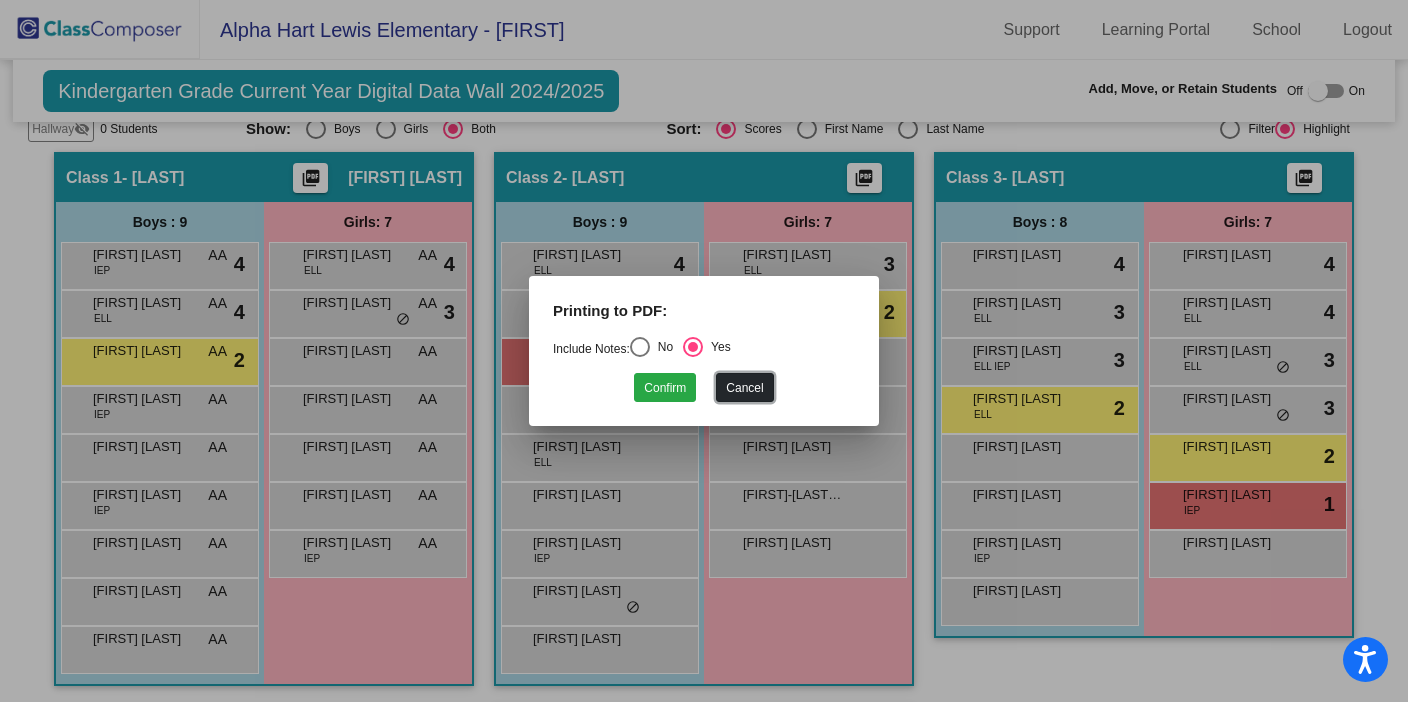 click on "Cancel" at bounding box center [744, 387] 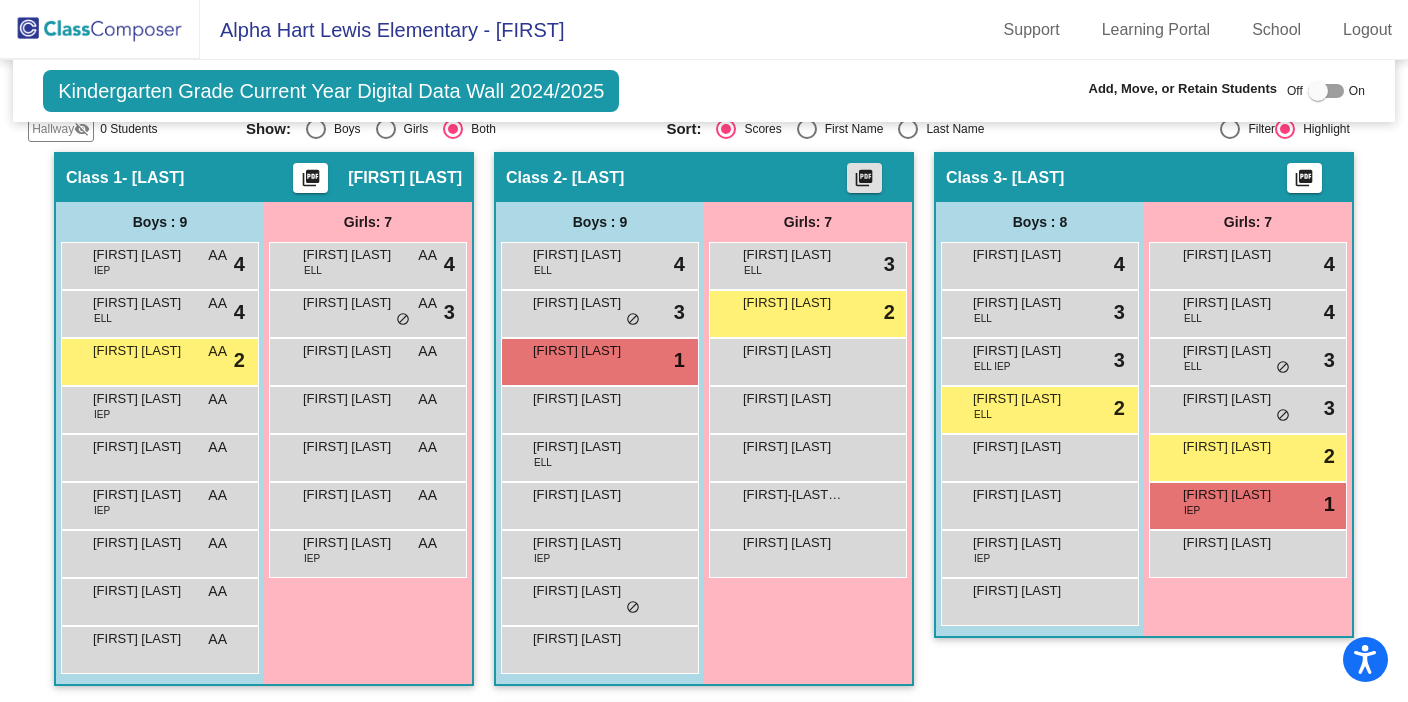 click on "picture_as_pdf" 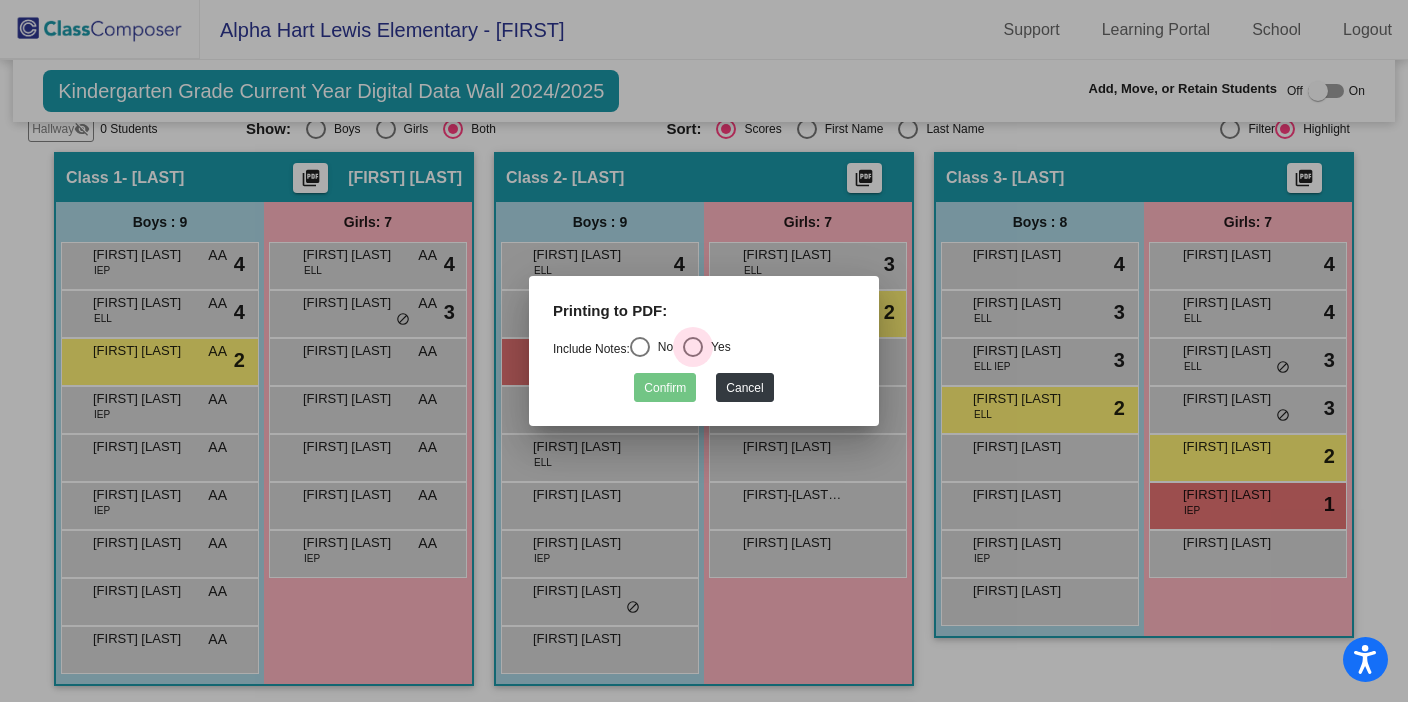 click at bounding box center [693, 347] 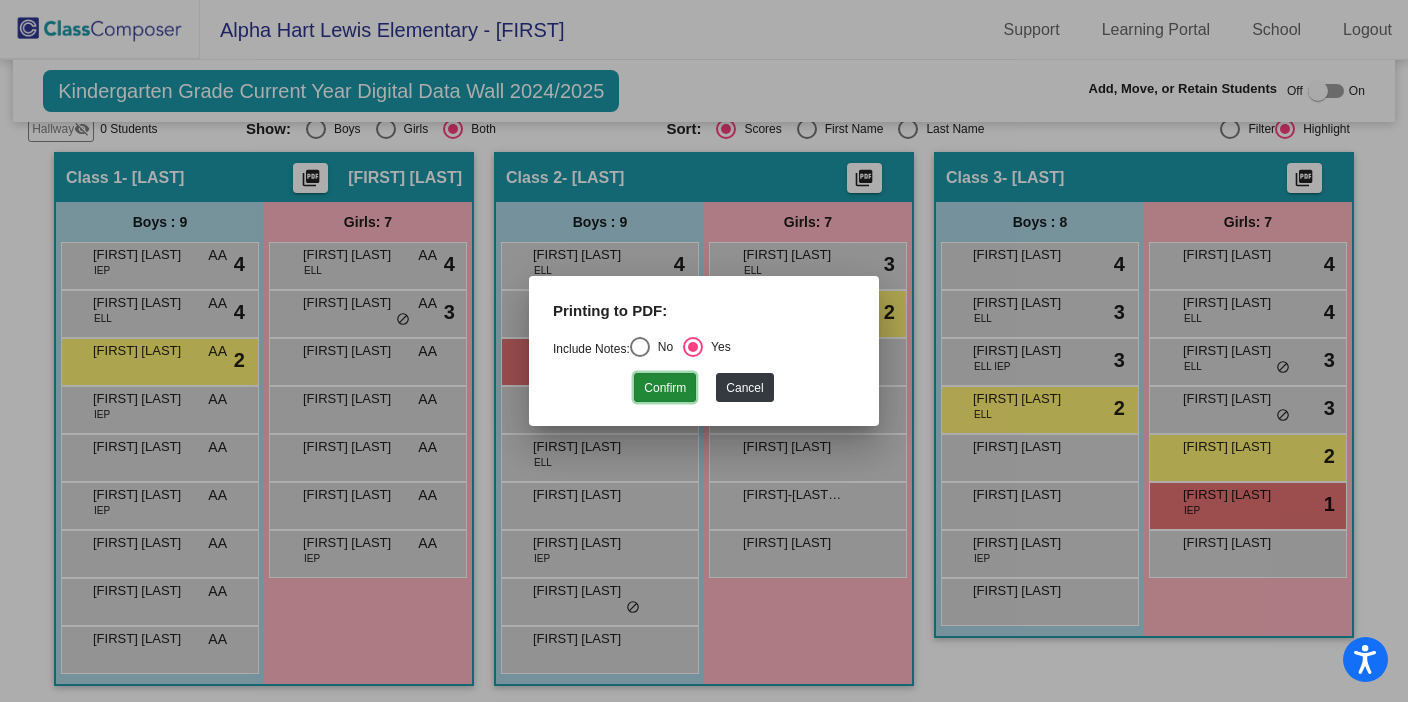 click on "Confirm" at bounding box center (665, 387) 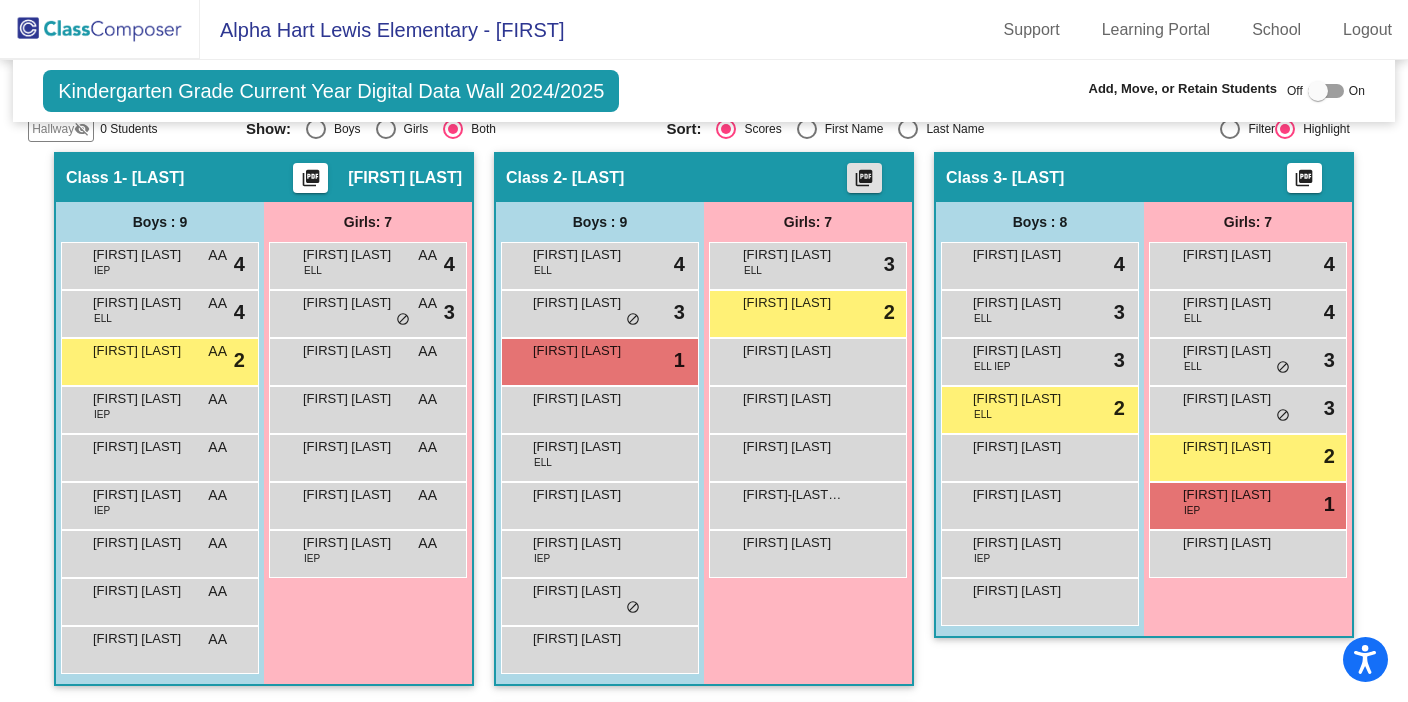 click on "picture_as_pdf" 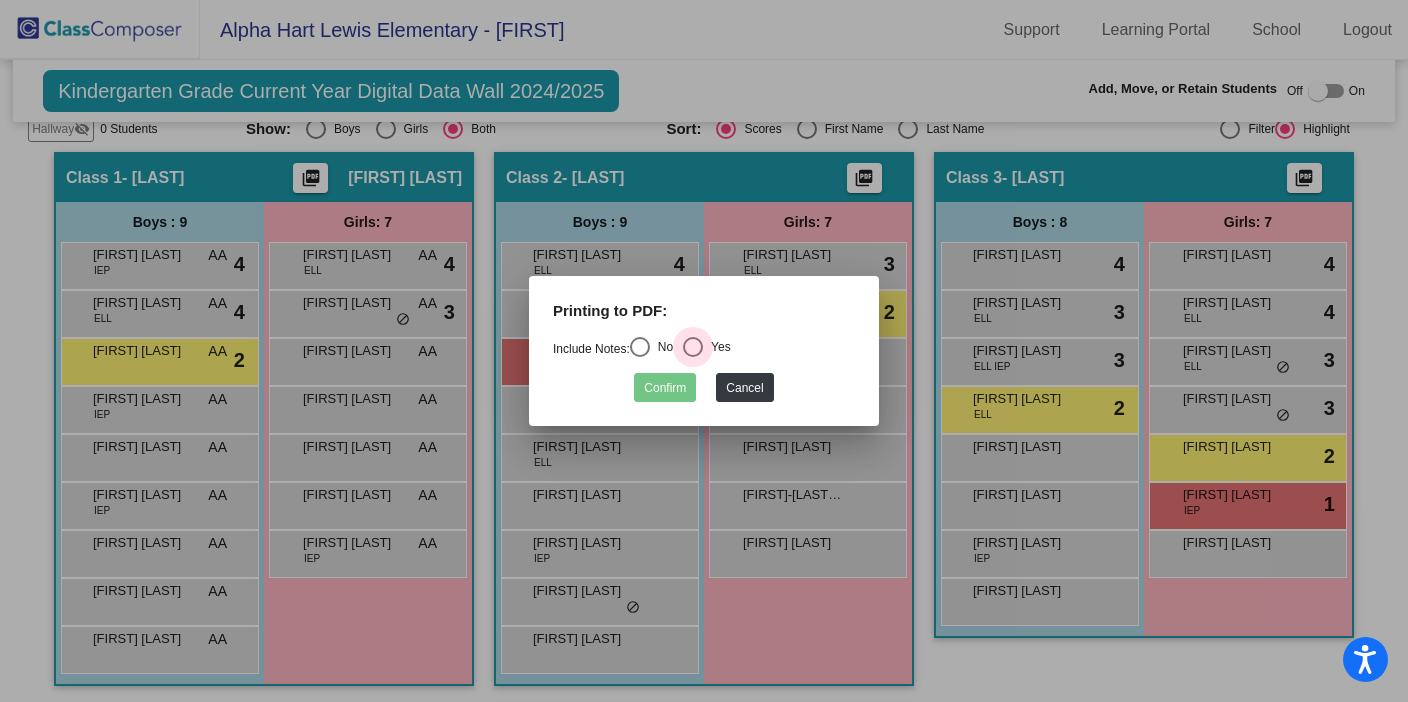 click at bounding box center [693, 347] 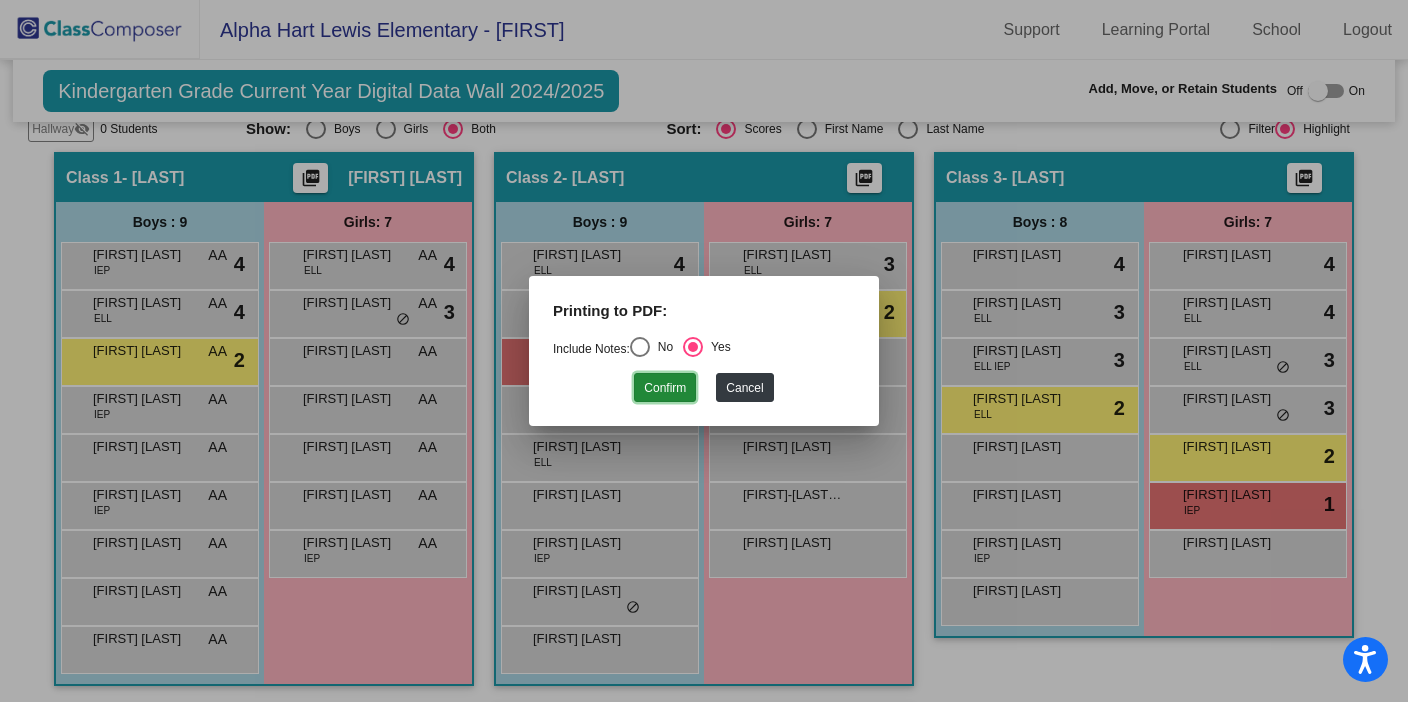 click on "Confirm" at bounding box center (665, 387) 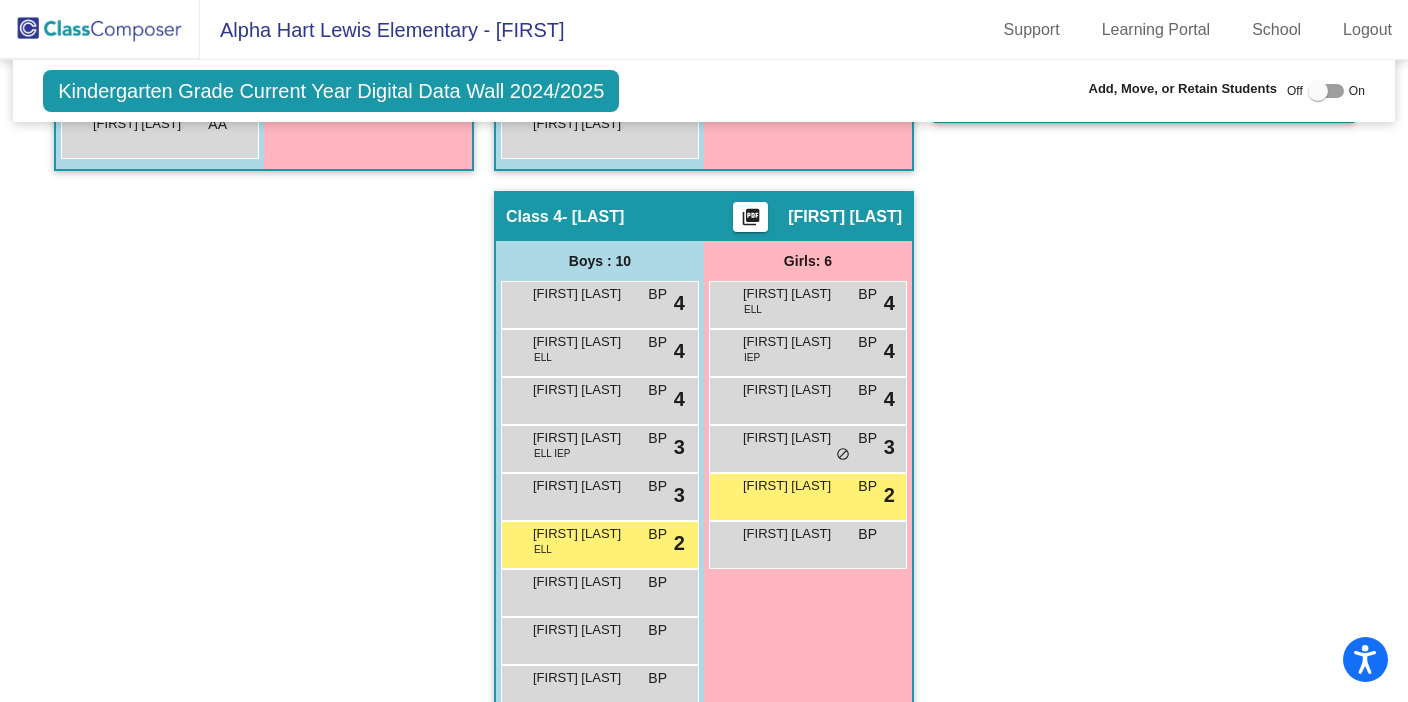 scroll, scrollTop: 879, scrollLeft: 0, axis: vertical 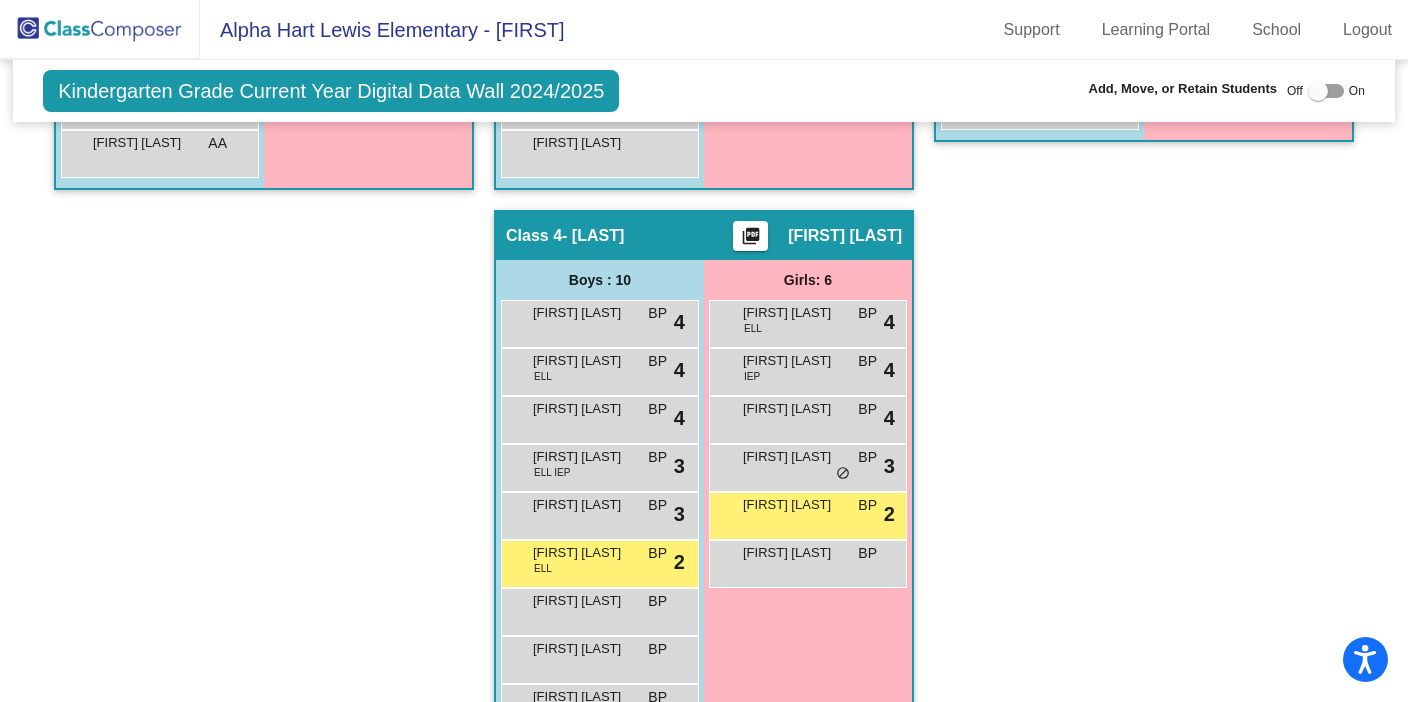 click on "picture_as_pdf" 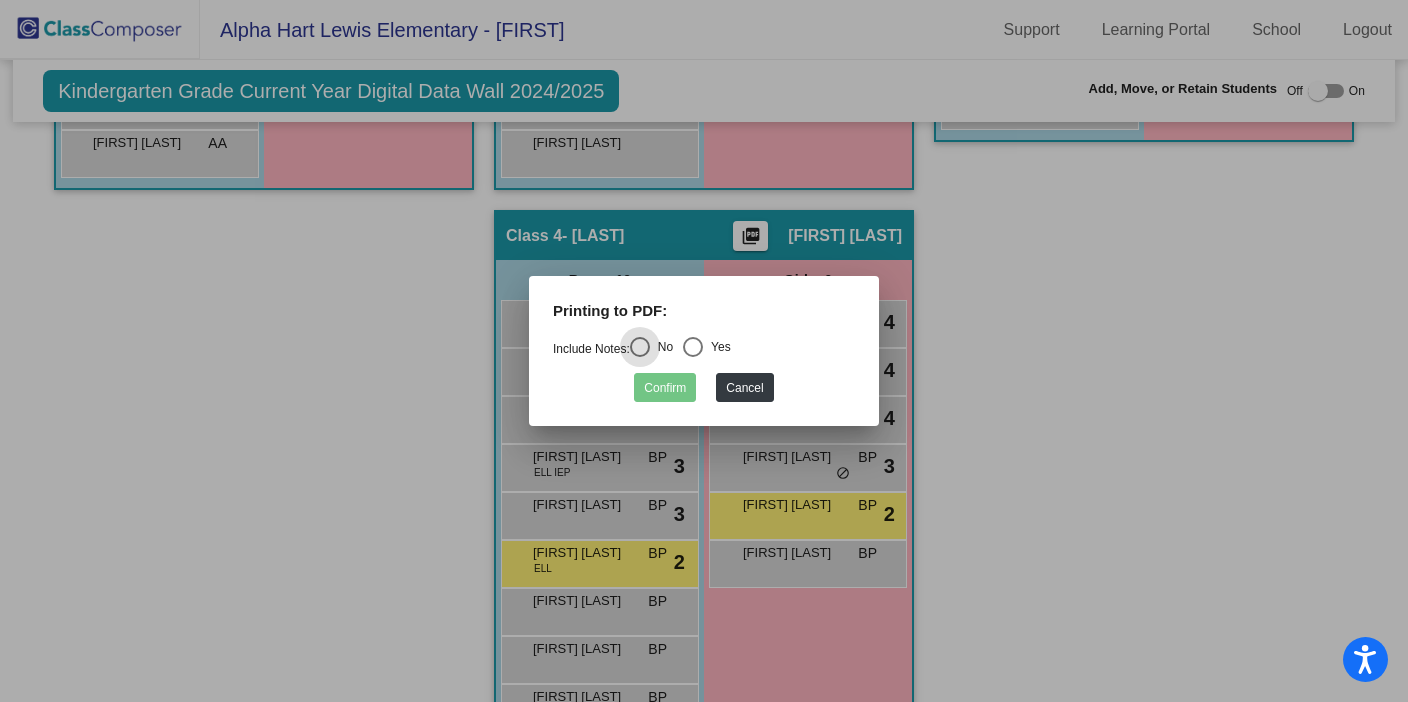 click at bounding box center (693, 347) 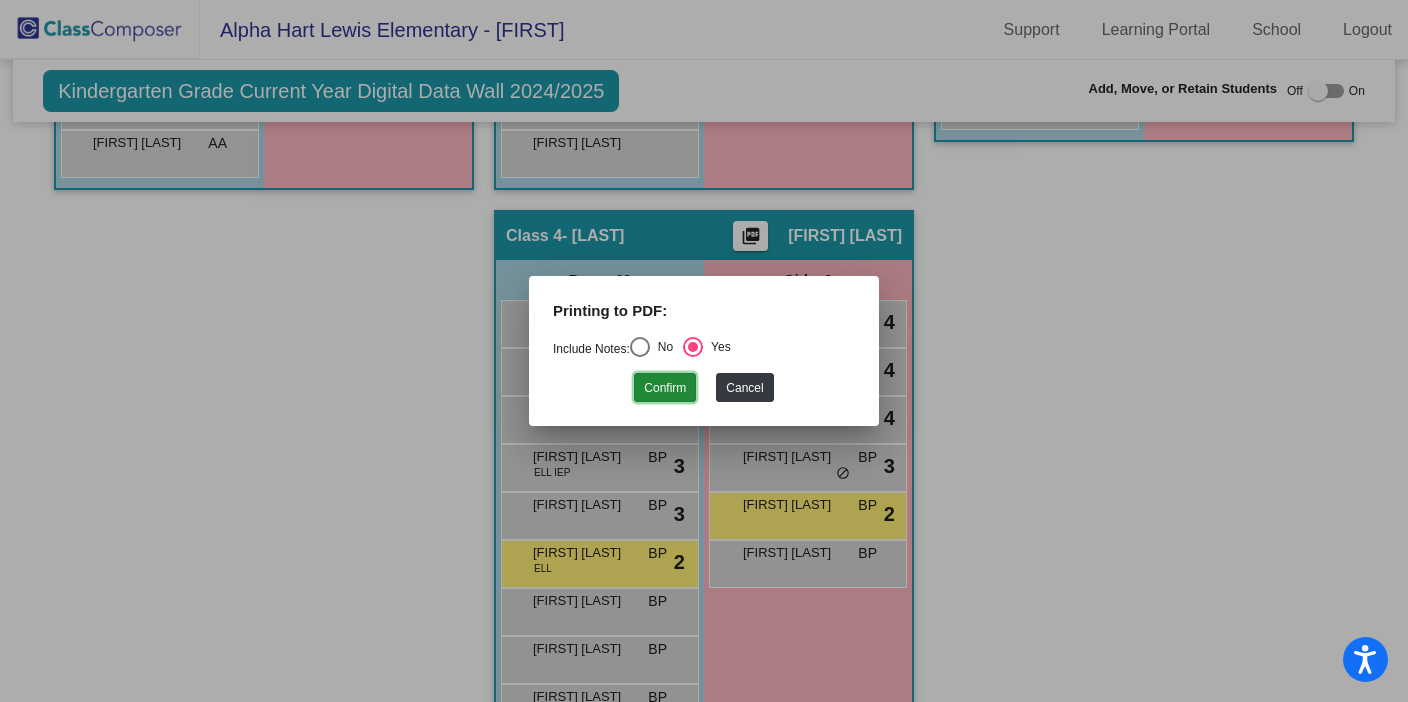 click on "Confirm" at bounding box center (665, 387) 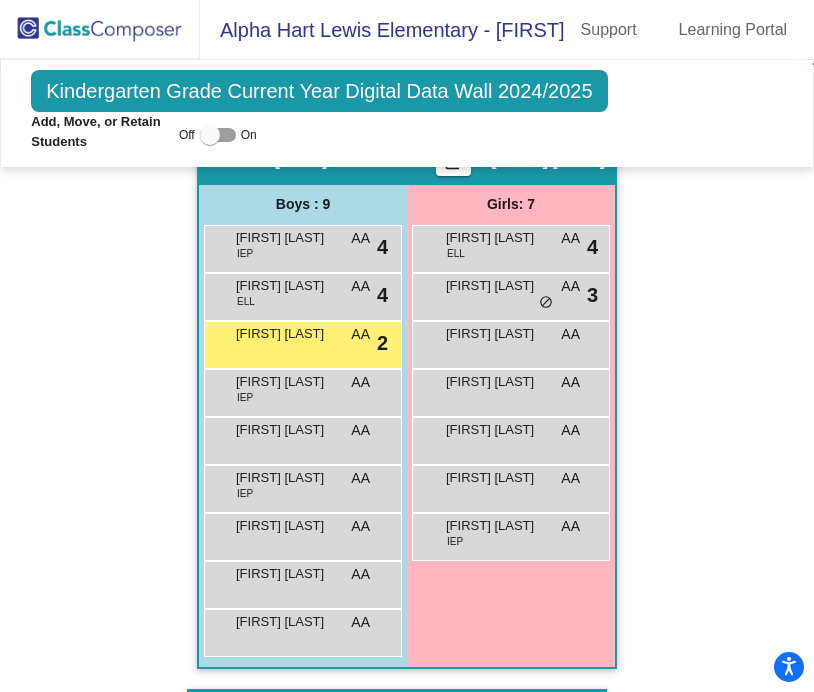 scroll, scrollTop: 443, scrollLeft: 0, axis: vertical 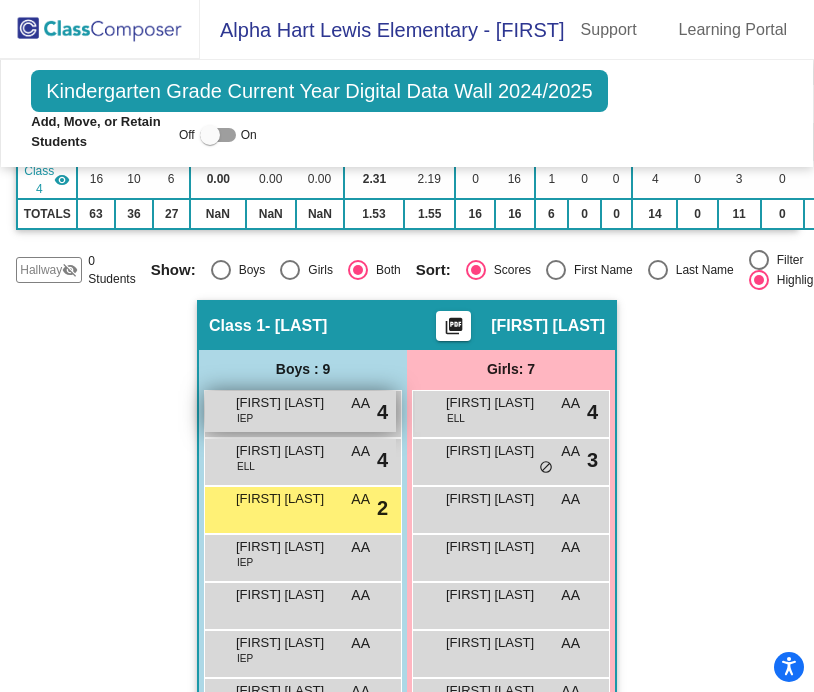 click on "[FIRST] [LAST] IEP AA lock do_not_disturb_alt 4" at bounding box center (300, 411) 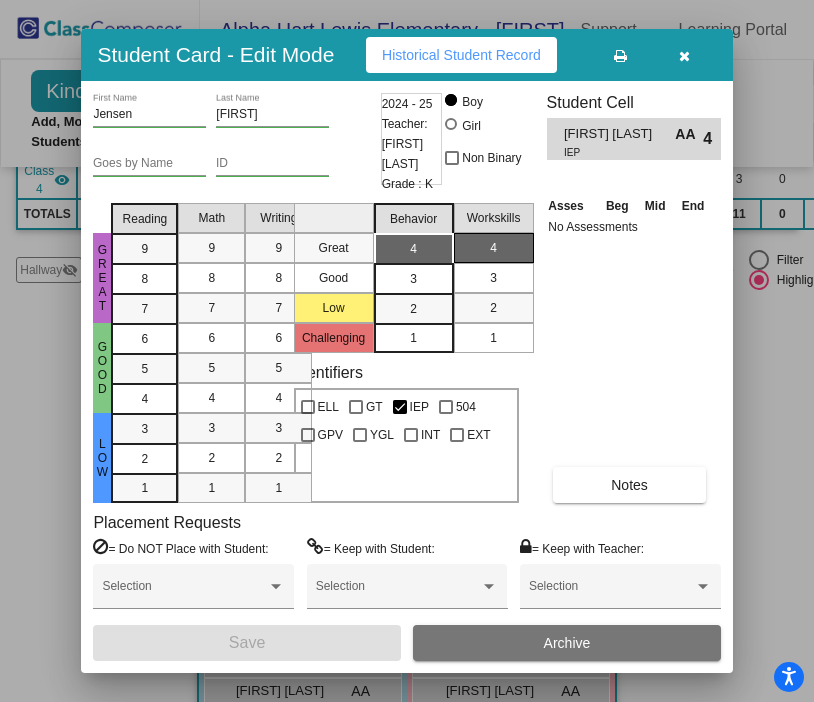 click at bounding box center (684, 56) 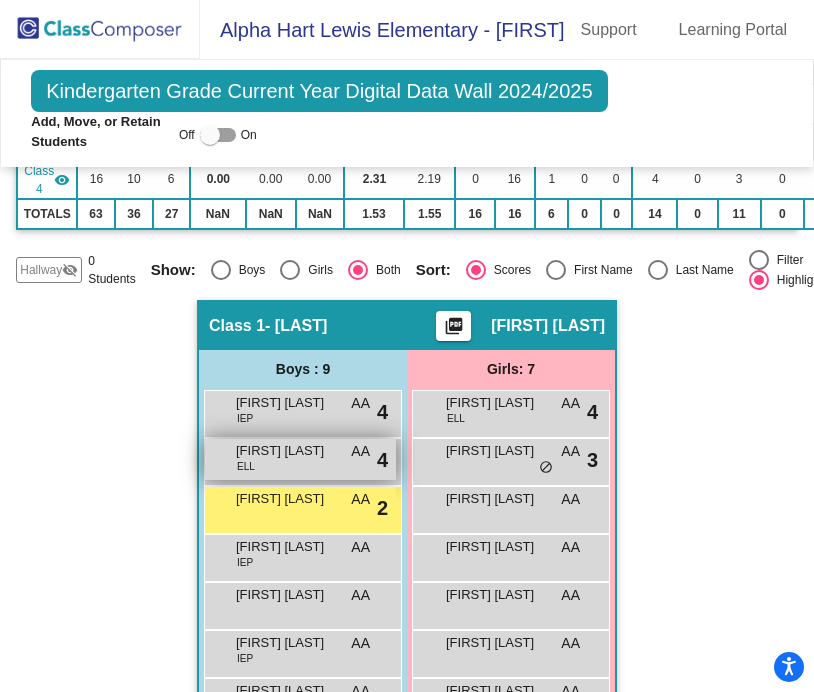 click on "[FIRST] [LAST] ELL AA lock do_not_disturb_alt 4" at bounding box center [300, 459] 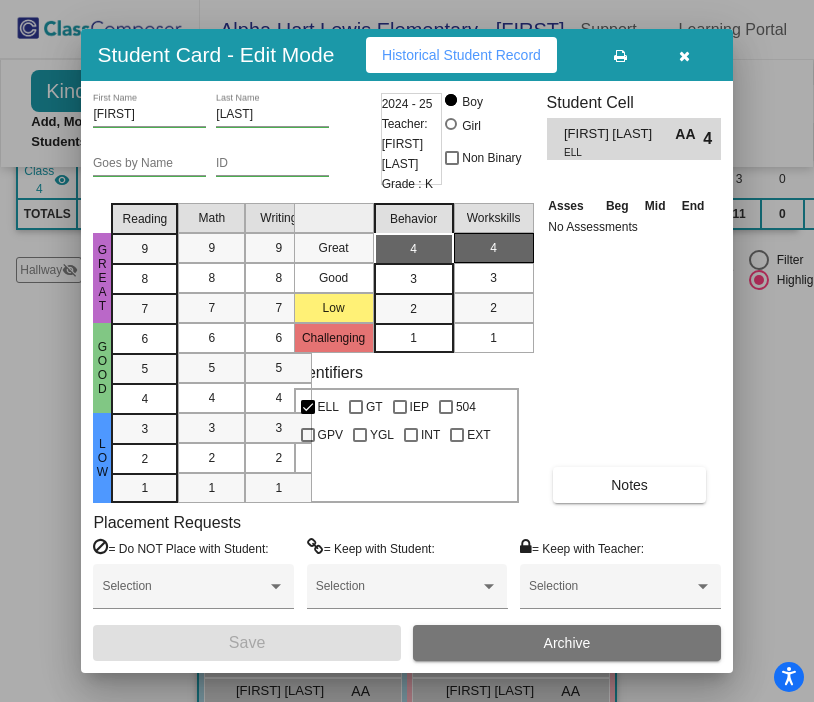 click at bounding box center [684, 56] 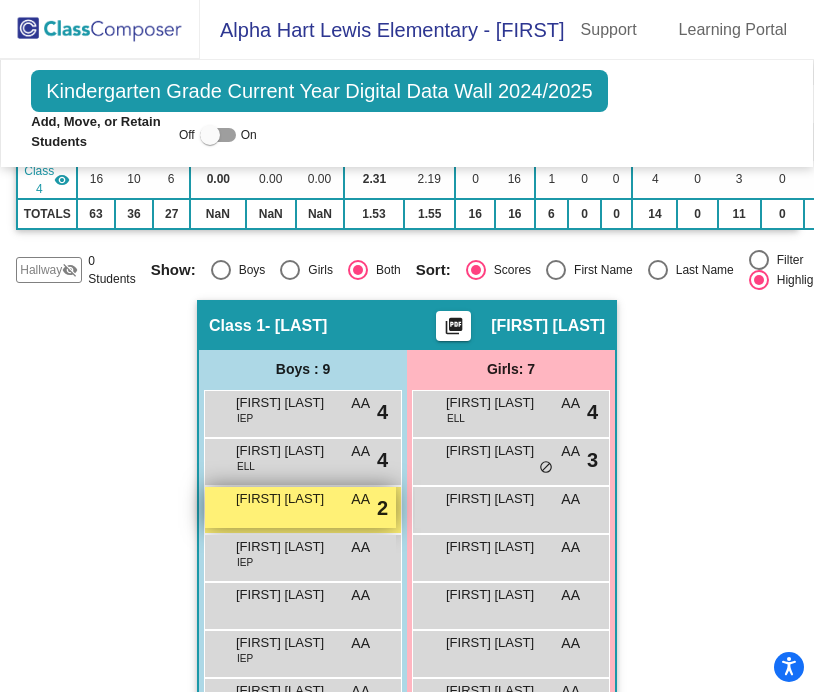 click on "[FIRST] [LAST]" at bounding box center [286, 499] 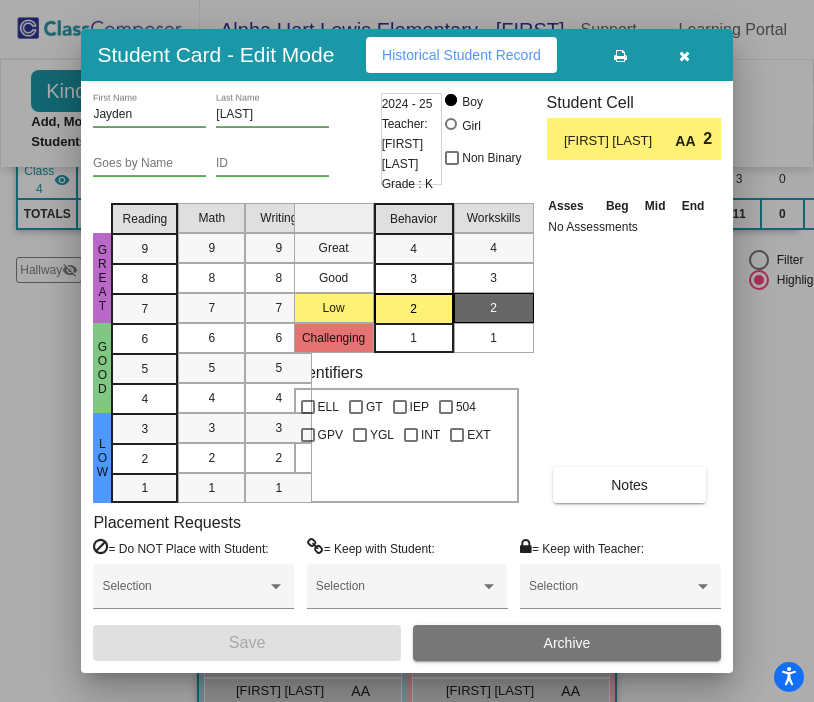 click at bounding box center (684, 56) 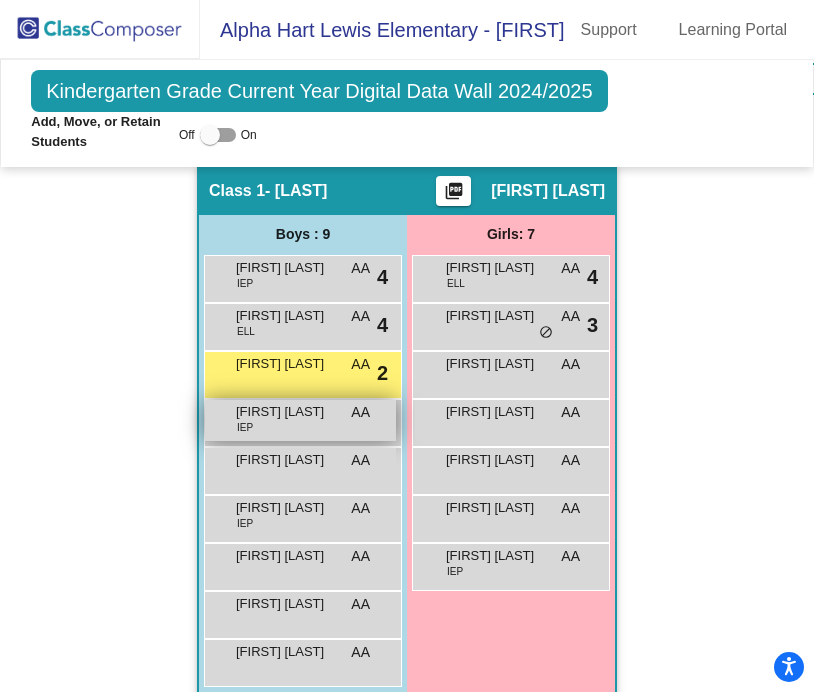scroll, scrollTop: 585, scrollLeft: 0, axis: vertical 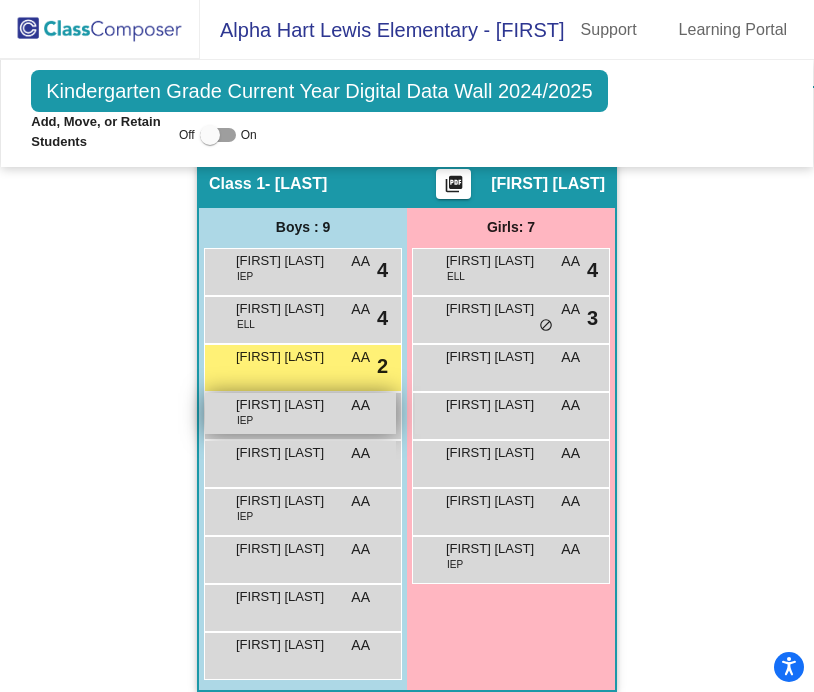 click on "[FIRST] [LAST]" at bounding box center (286, 405) 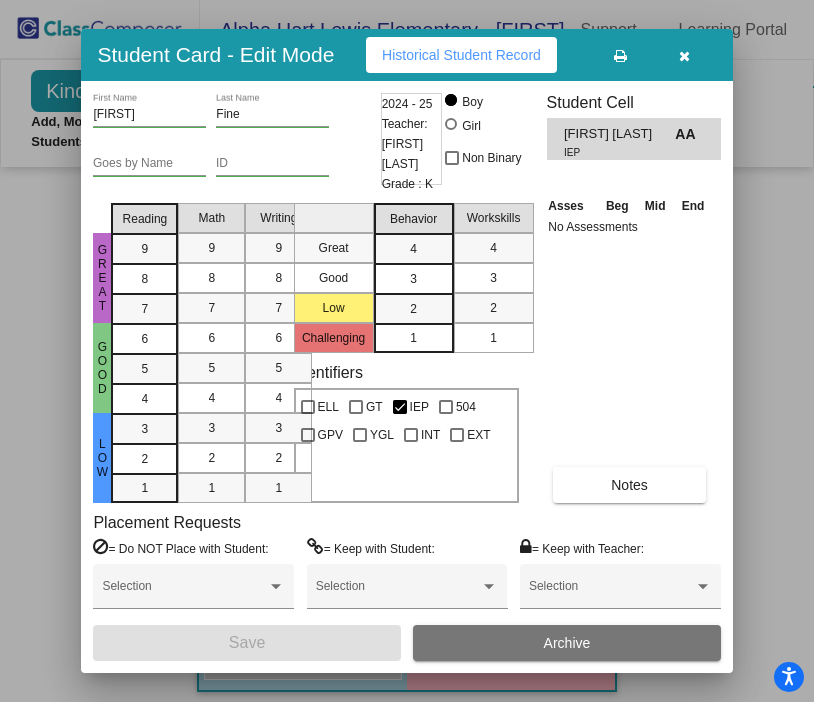 click at bounding box center (684, 56) 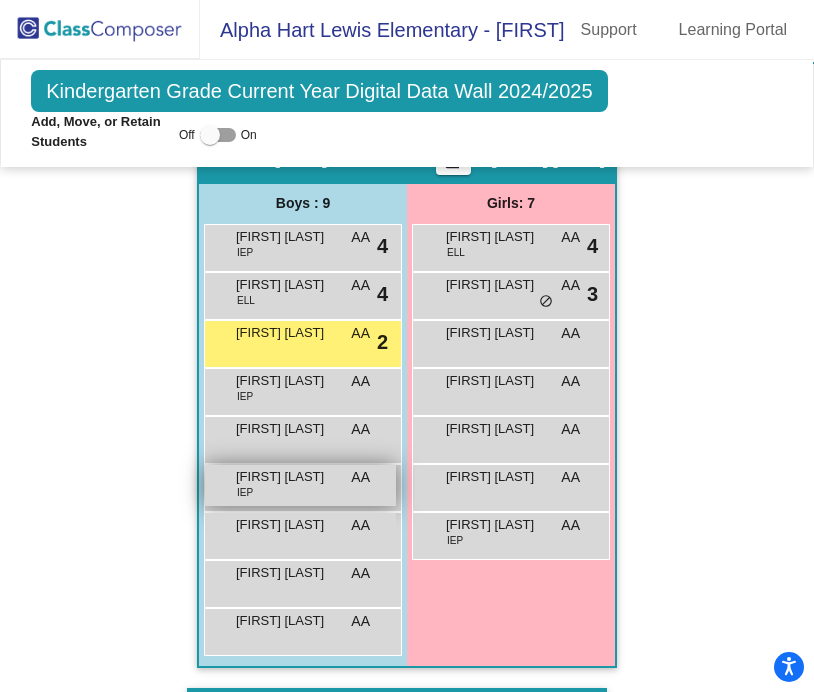 scroll, scrollTop: 608, scrollLeft: 0, axis: vertical 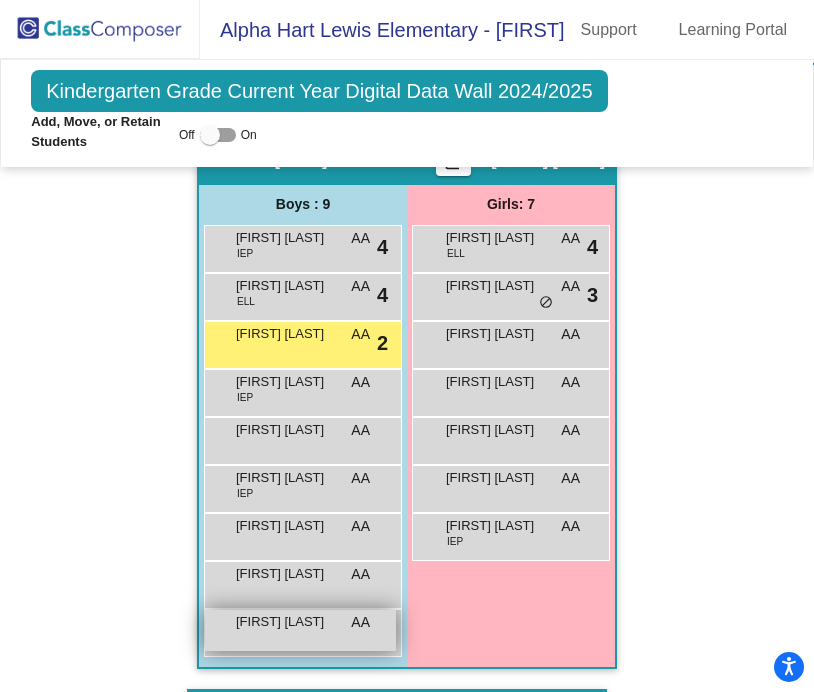 click on "[FIRST] [LAST]" at bounding box center (286, 622) 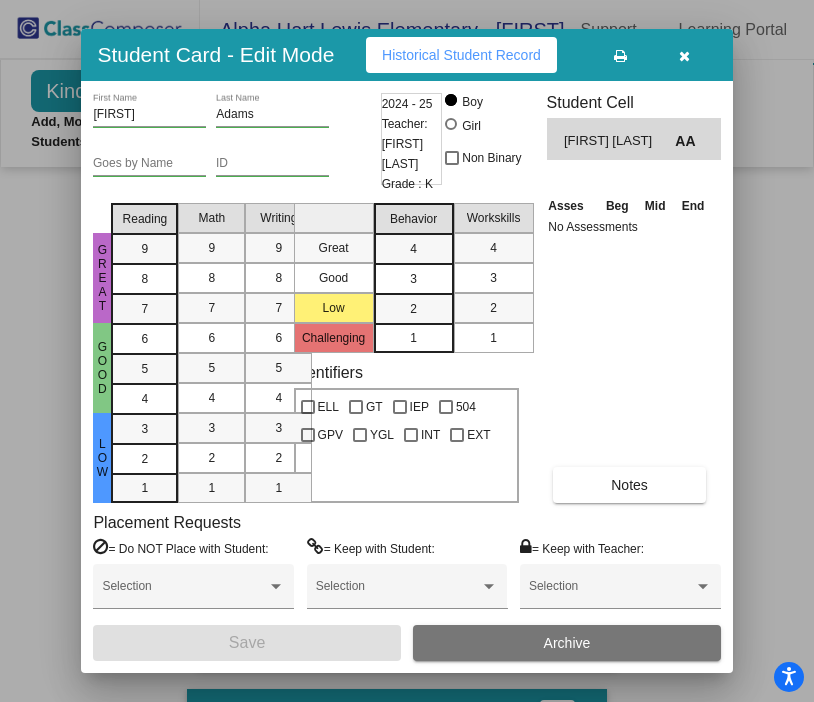 click at bounding box center (684, 56) 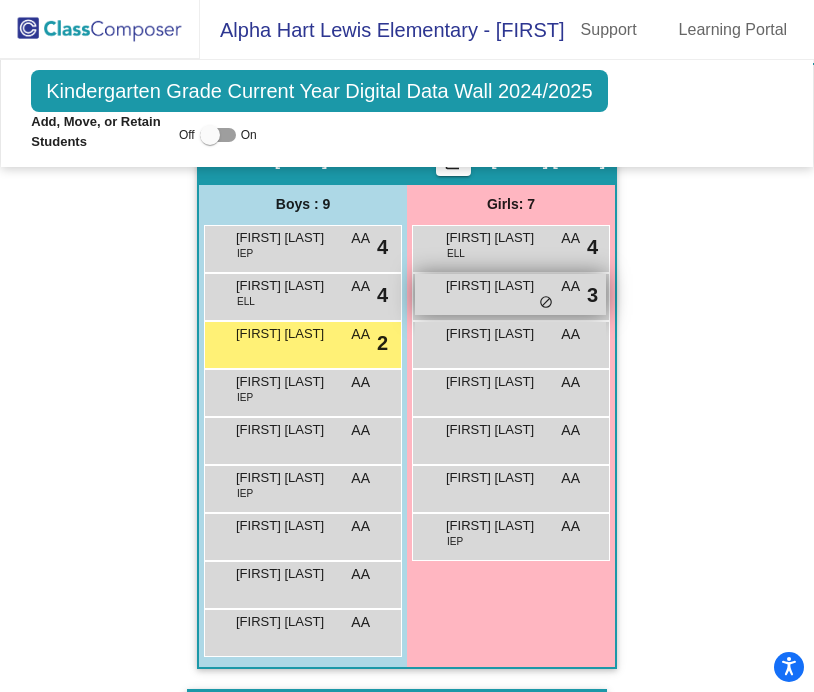 click on "[FIRST] [LAST]" at bounding box center (496, 286) 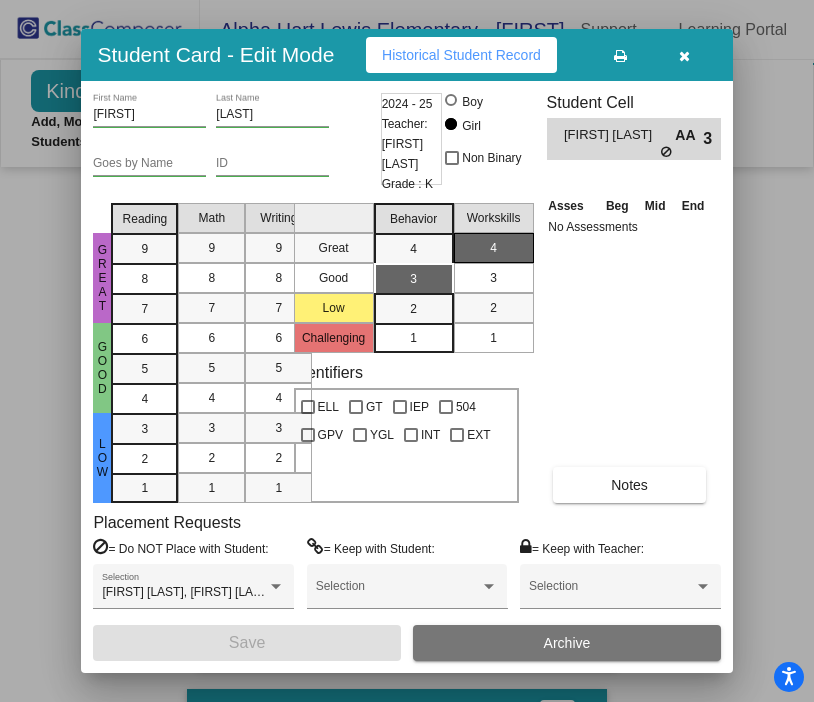 click at bounding box center (684, 56) 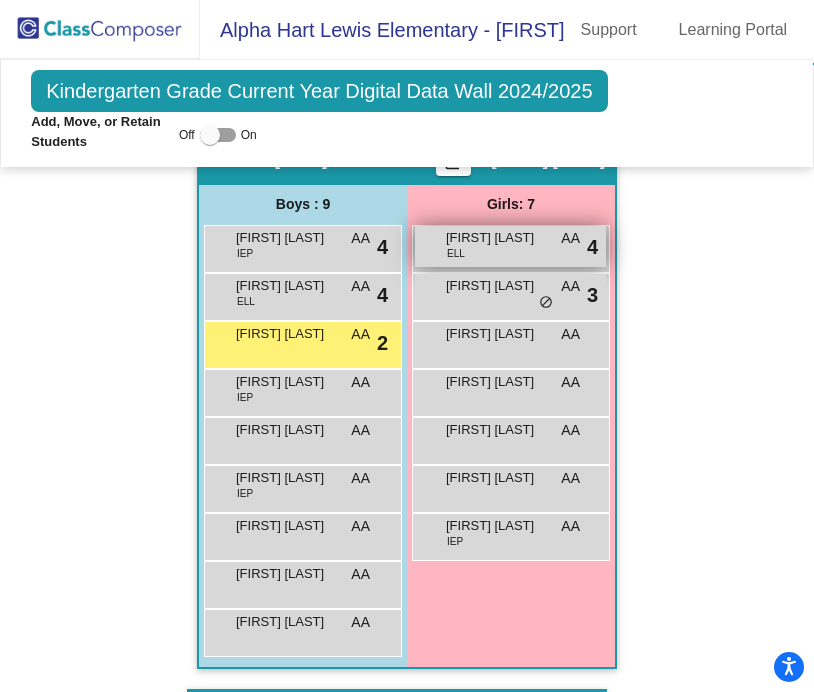 click on "[FIRST] [LAST] ELL AA lock do_not_disturb_alt 4" at bounding box center (510, 246) 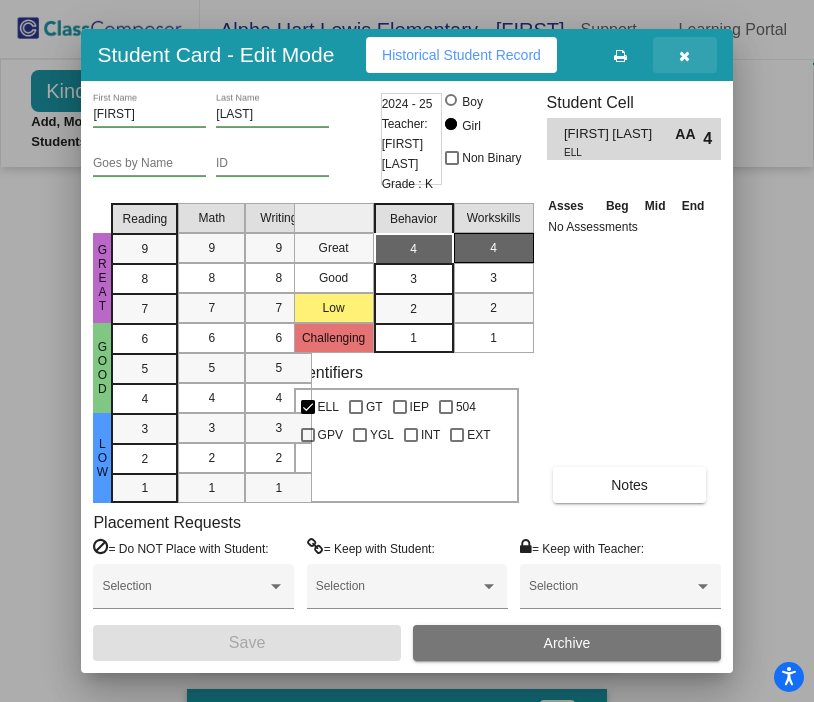 click at bounding box center [684, 56] 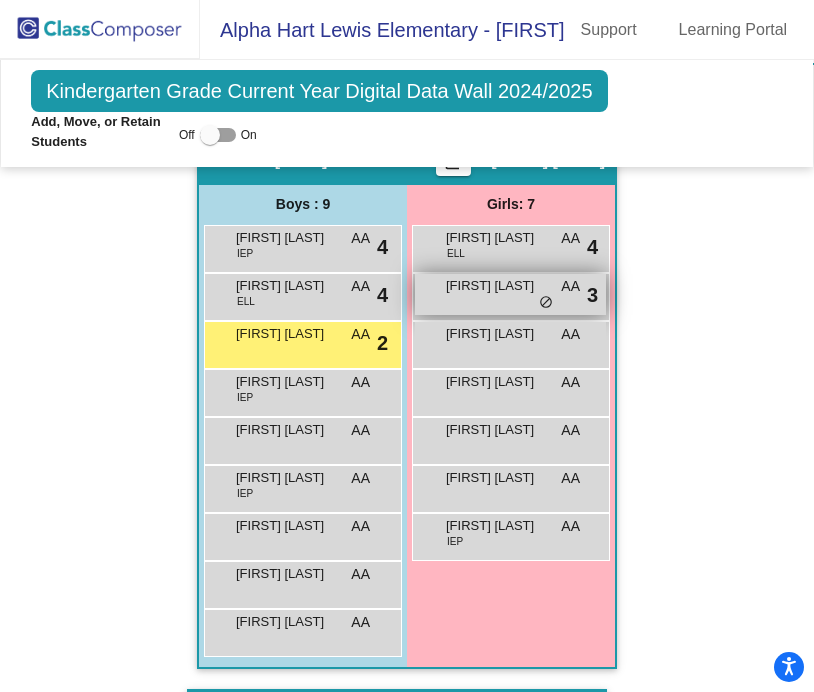 click on "[FIRST] [LAST]" at bounding box center (496, 286) 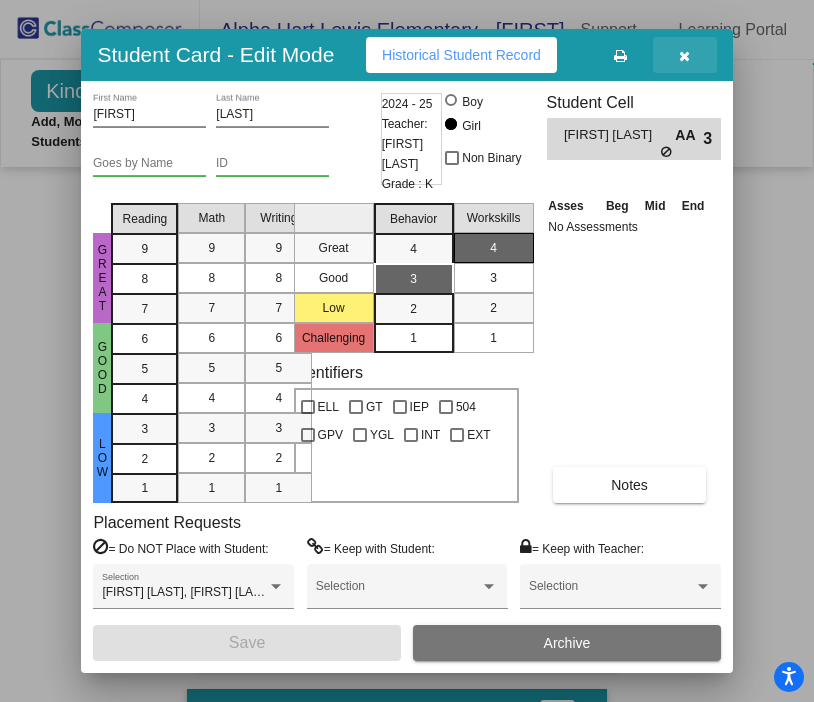 click at bounding box center [684, 56] 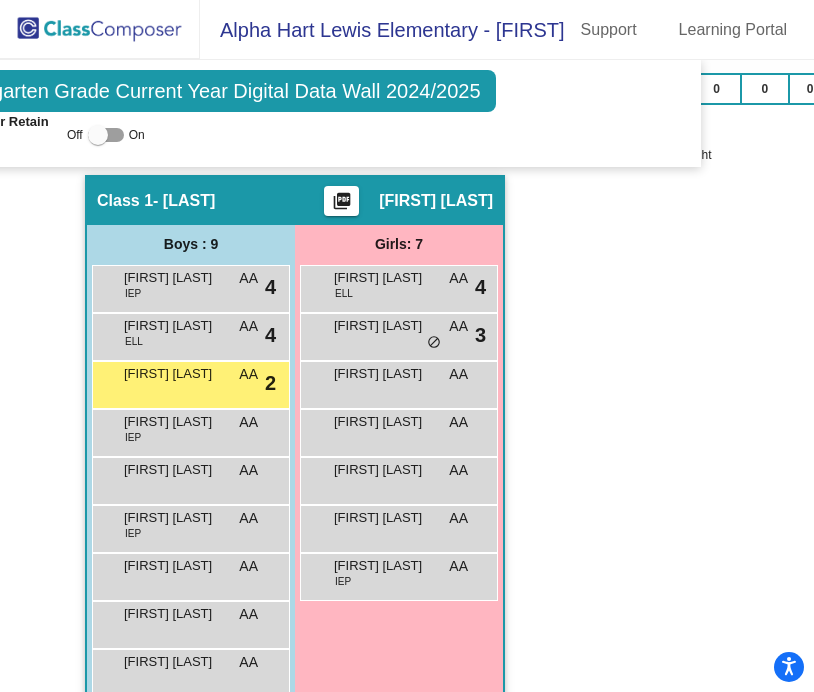 scroll, scrollTop: 568, scrollLeft: 188, axis: both 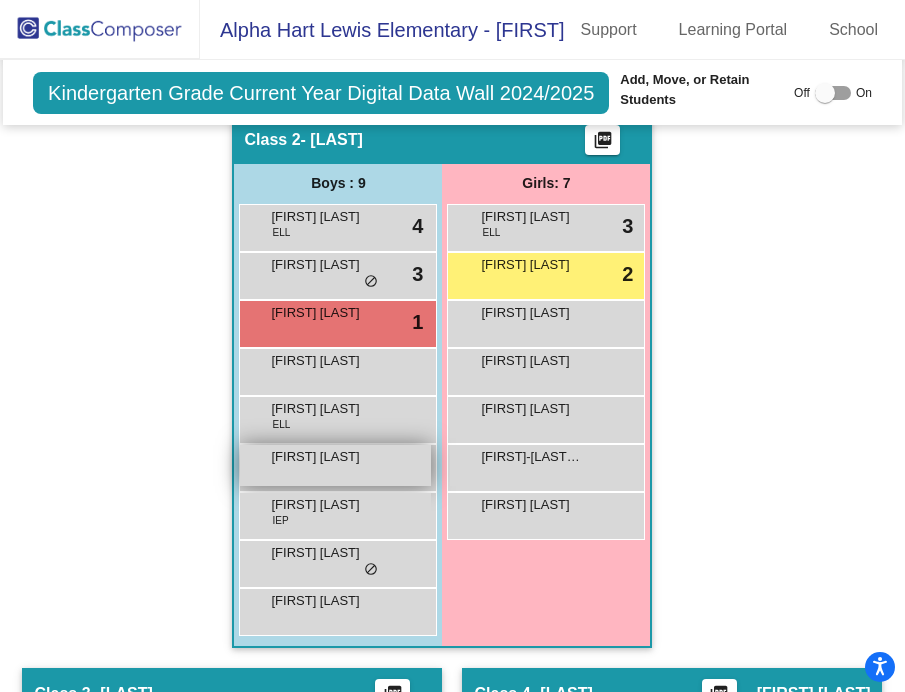 click on "[FIRST] [LAST] lock do_not_disturb_alt" at bounding box center (335, 465) 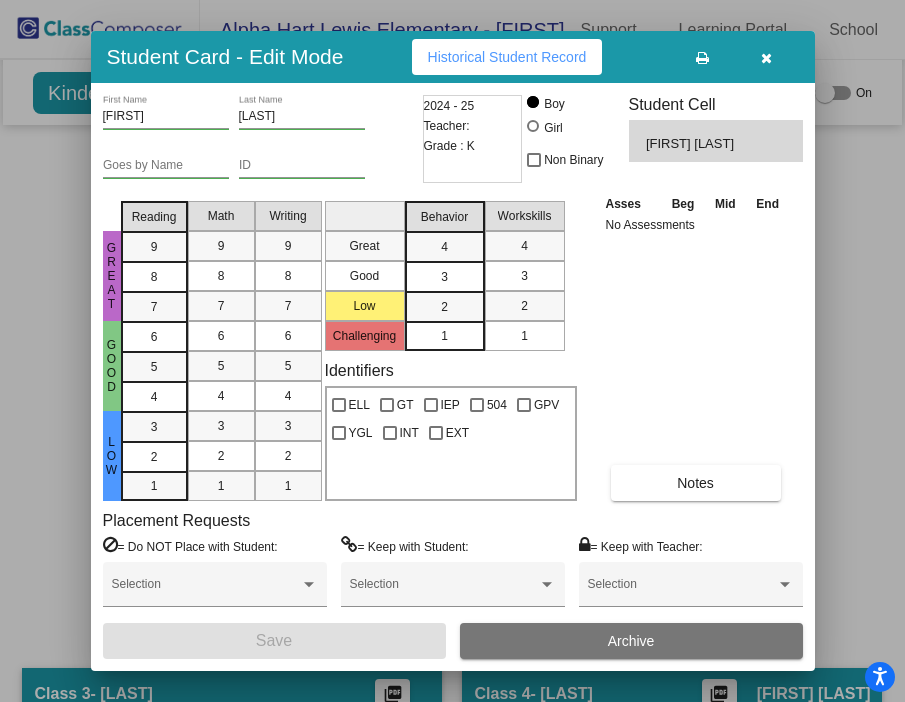 drag, startPoint x: 97, startPoint y: 115, endPoint x: 248, endPoint y: 113, distance: 151.01324 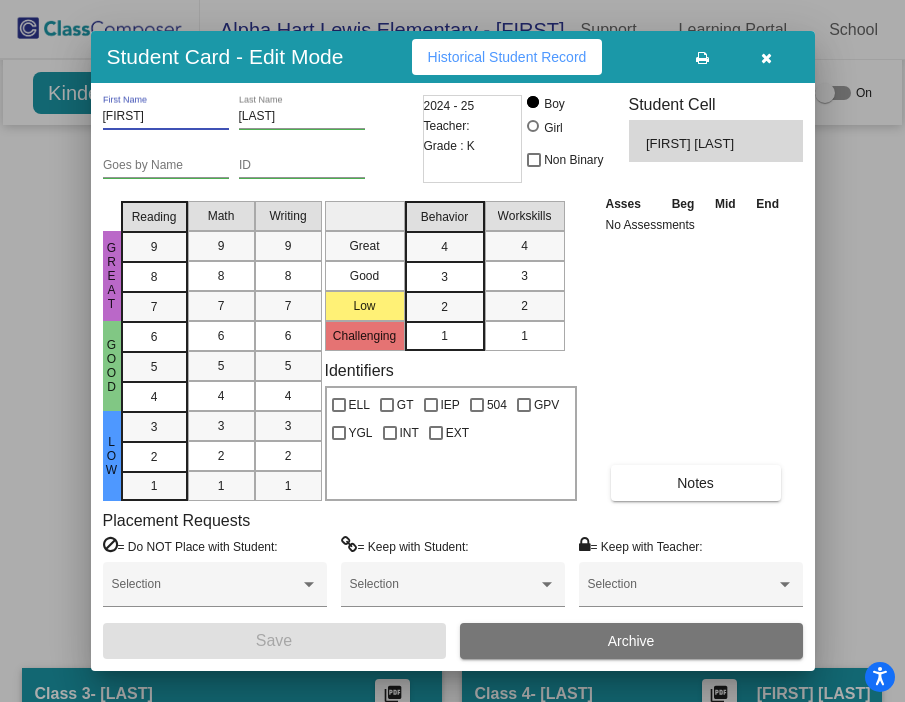 click on "[FIRST]" at bounding box center [166, 117] 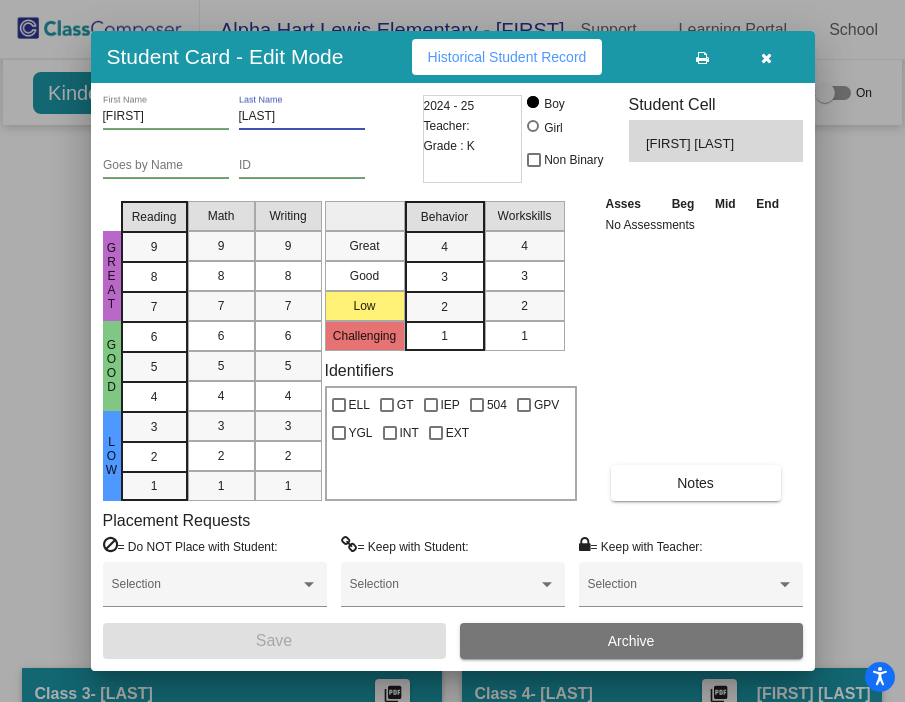 drag, startPoint x: 237, startPoint y: 116, endPoint x: 335, endPoint y: 114, distance: 98.02041 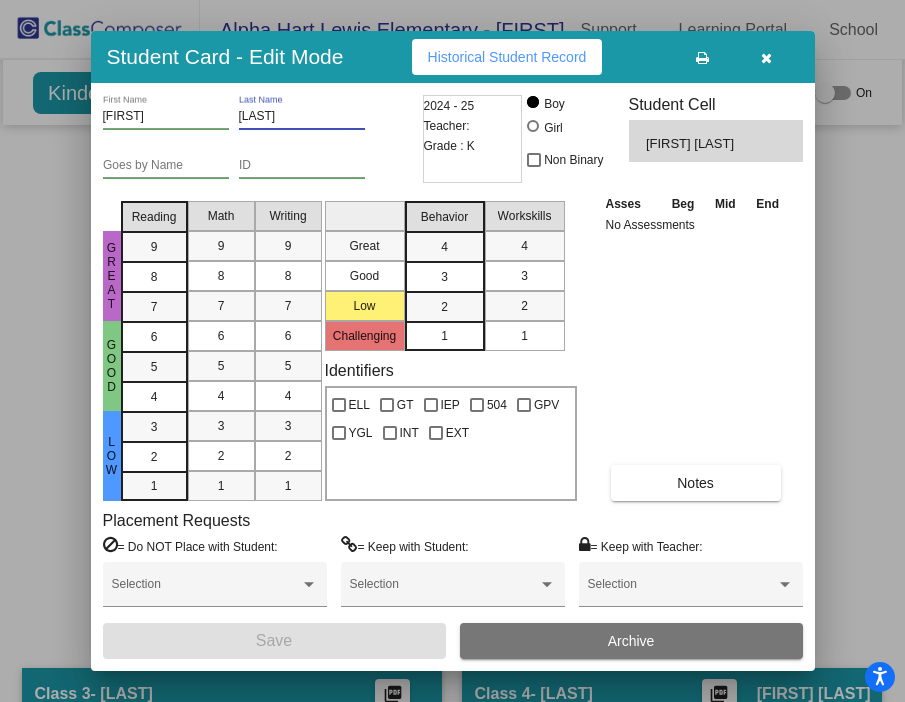 click at bounding box center [766, 58] 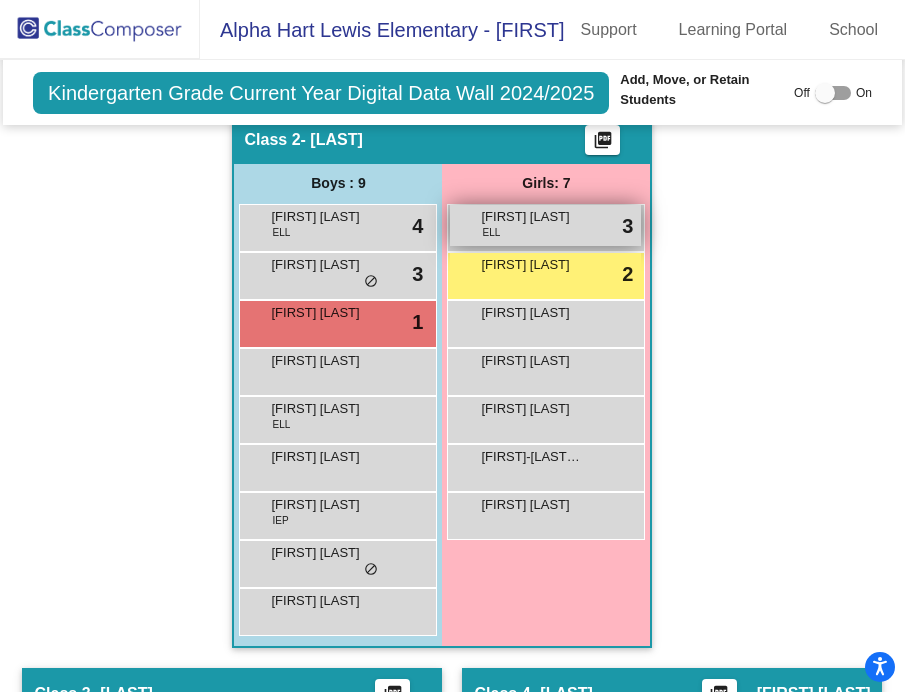 click on "[FIRST] [LAST] ELL lock do_not_disturb_alt 3" at bounding box center [545, 225] 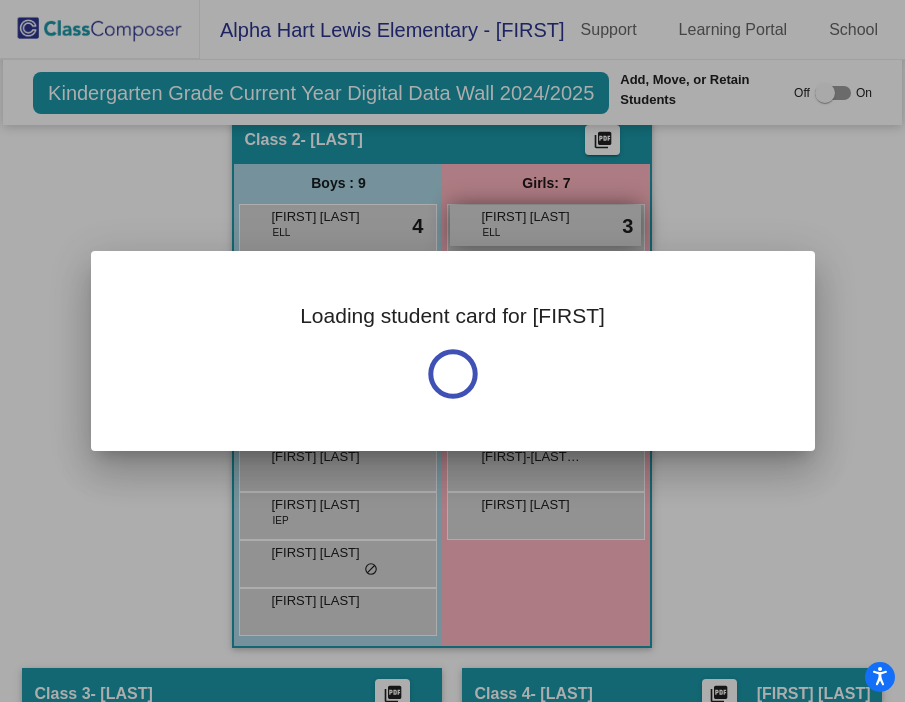 click on "Loading student card for [FIRST]" at bounding box center (453, 351) 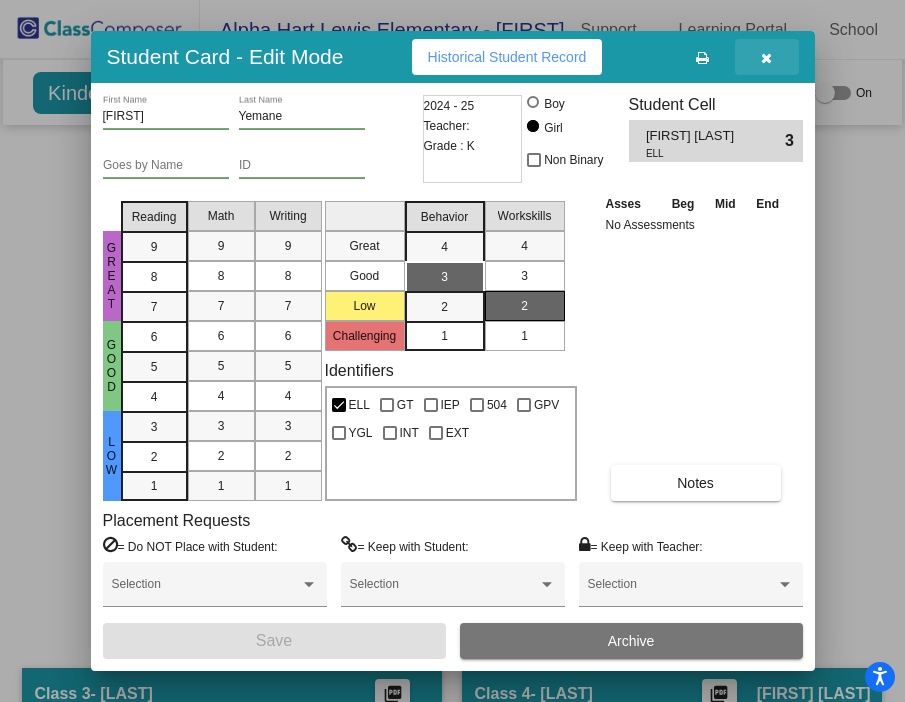 click at bounding box center (766, 58) 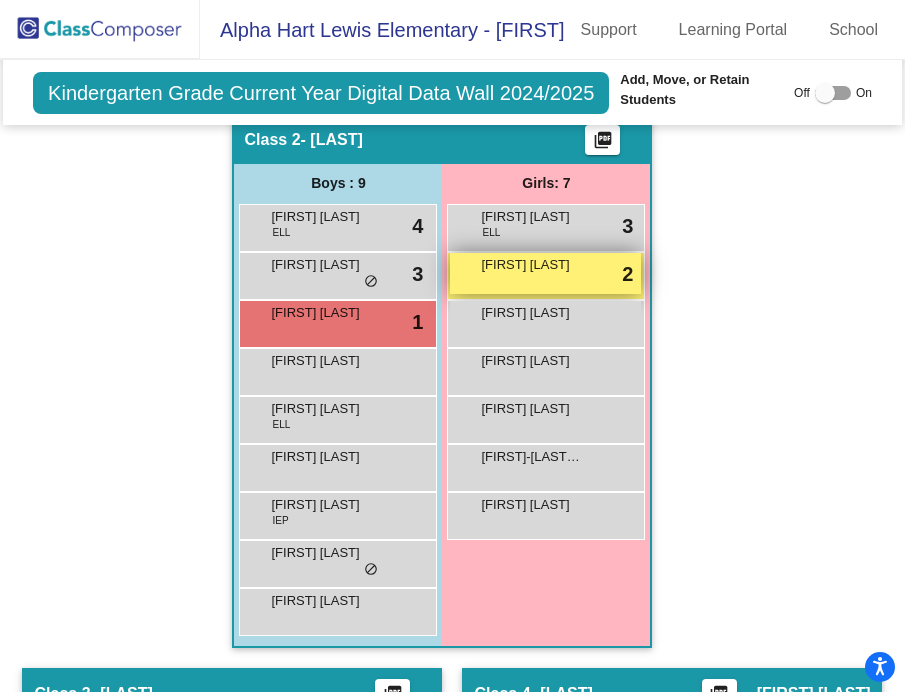 click on "[FIRST] [LAST] lock do_not_disturb_alt 2" at bounding box center (545, 273) 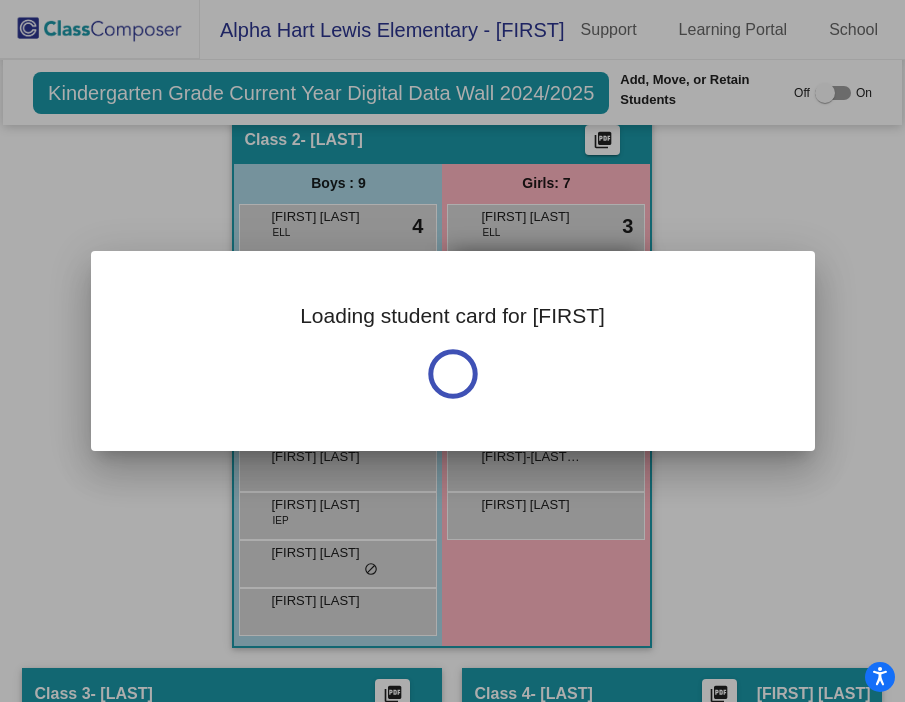 click on "Loading student card for [FIRST]" at bounding box center [452, 315] 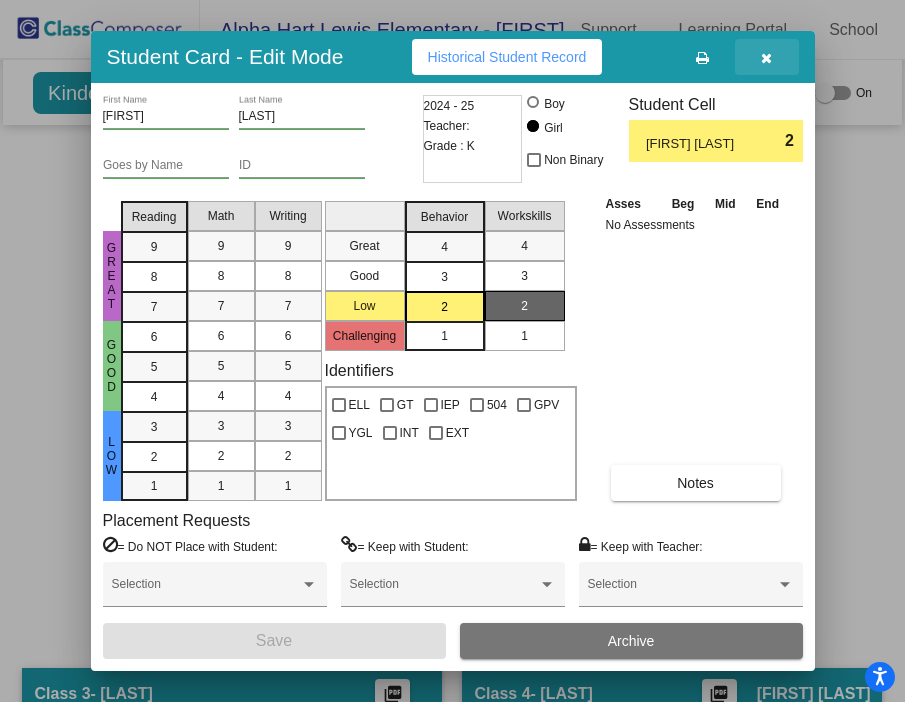 click at bounding box center [767, 57] 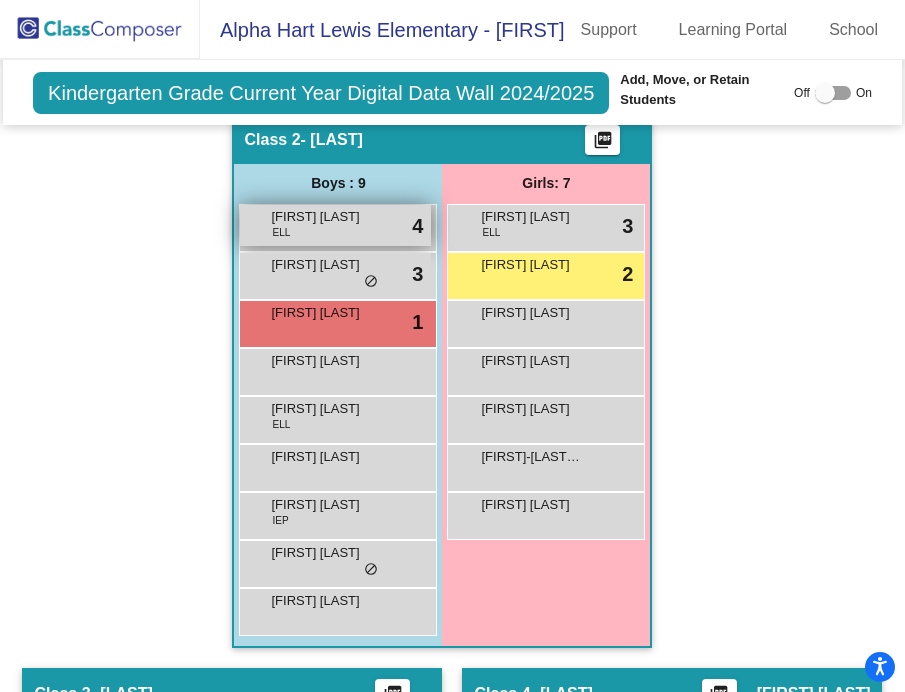 click on "[FIRST] [LAST]" at bounding box center [321, 217] 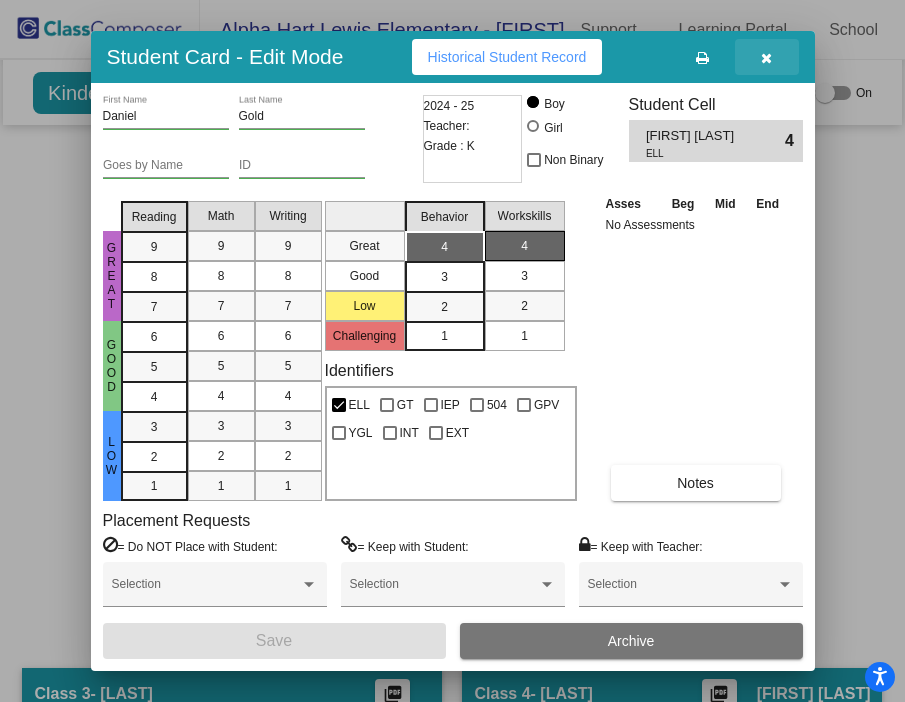 click at bounding box center (766, 58) 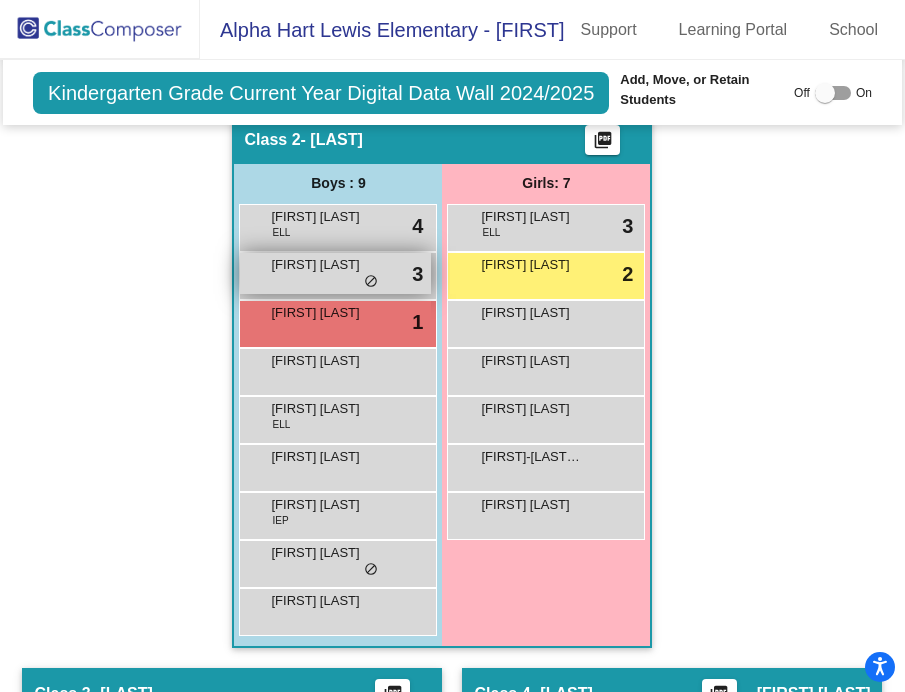 click on "[FIRST] [LAST] lock do_not_disturb_alt 3" at bounding box center (335, 273) 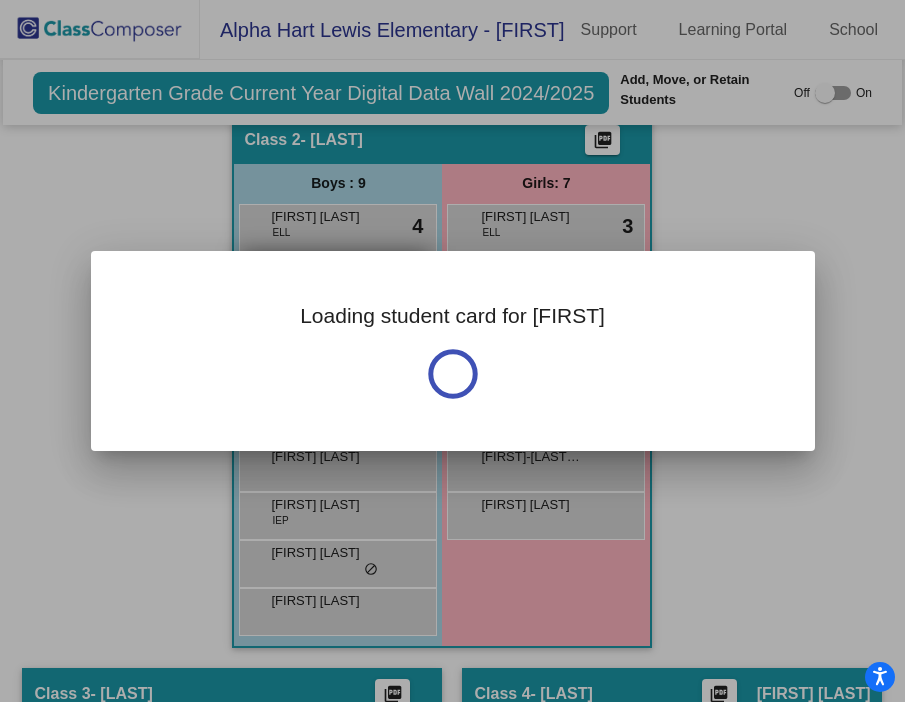 click on "Loading student card for [FIRST]" at bounding box center (453, 351) 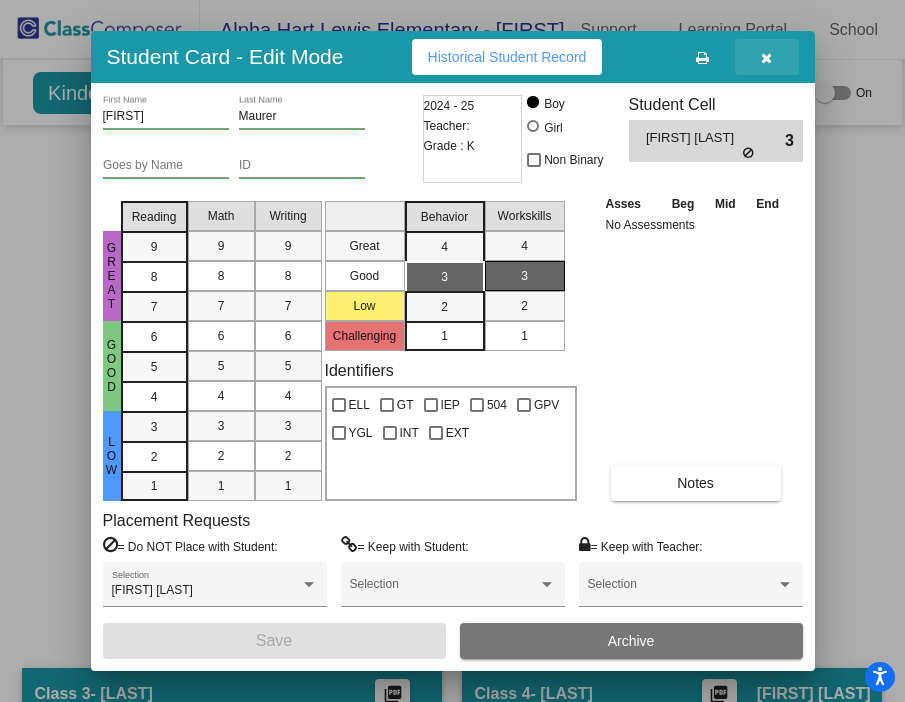 click at bounding box center [766, 58] 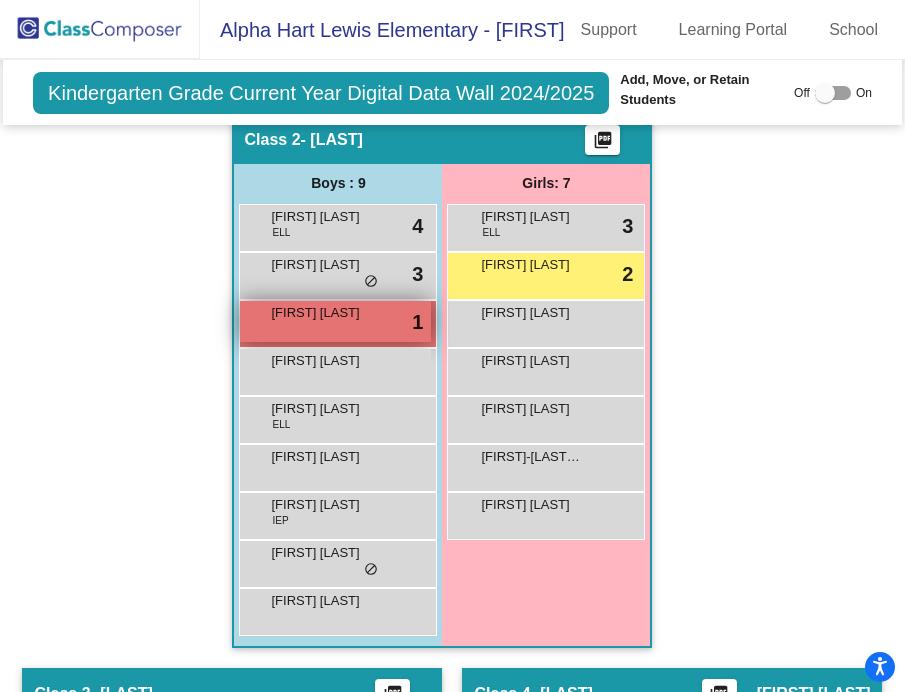 click on "[FIRST] [LAST] lock do_not_disturb_alt 1" at bounding box center (335, 321) 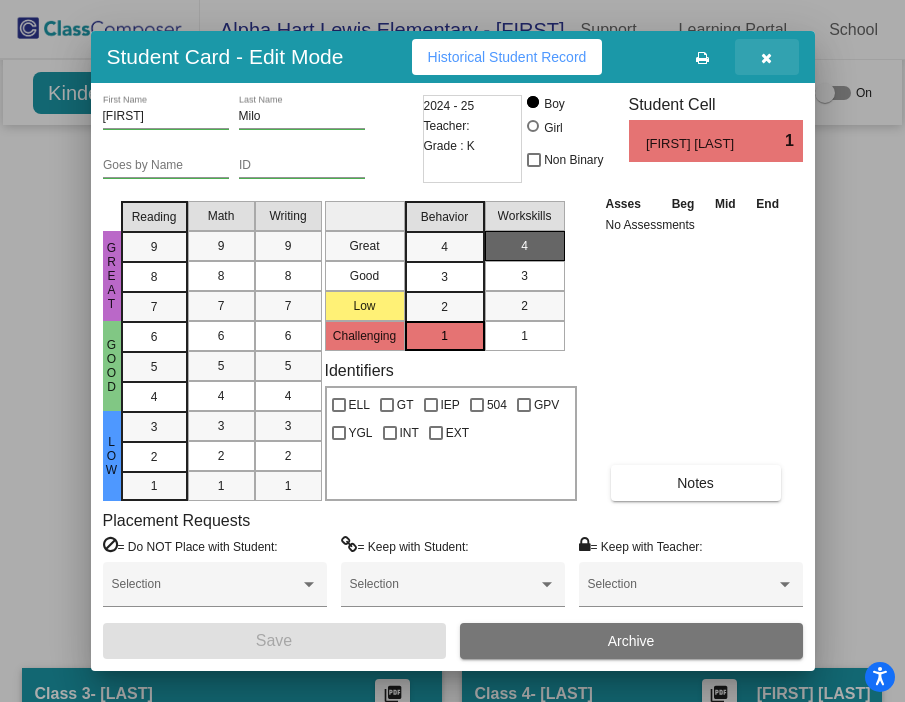 click at bounding box center (767, 57) 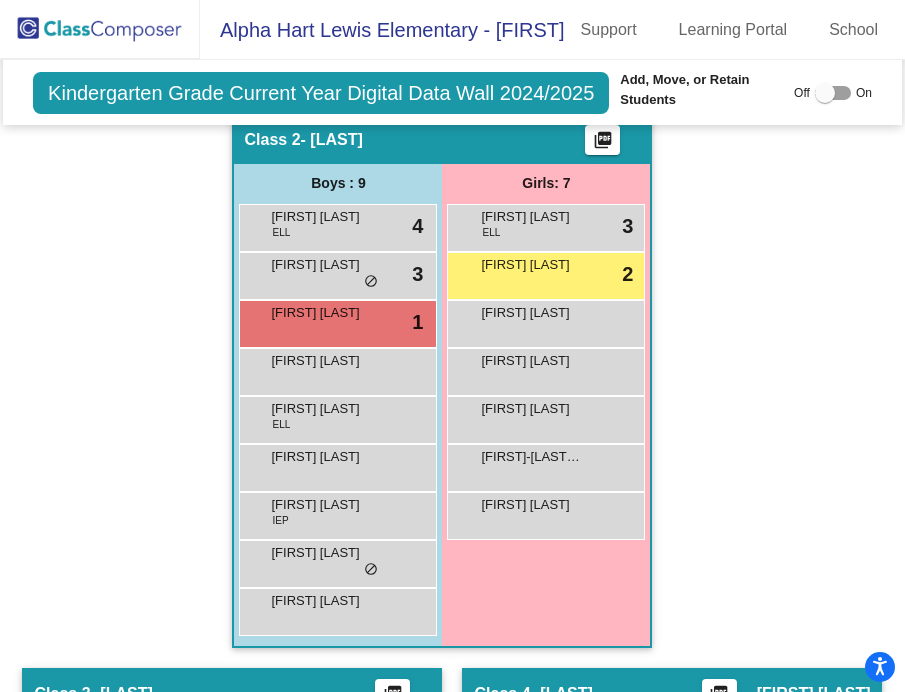 click on "[FIRST]-[LAST] lock do_not_disturb_alt" at bounding box center (546, 468) 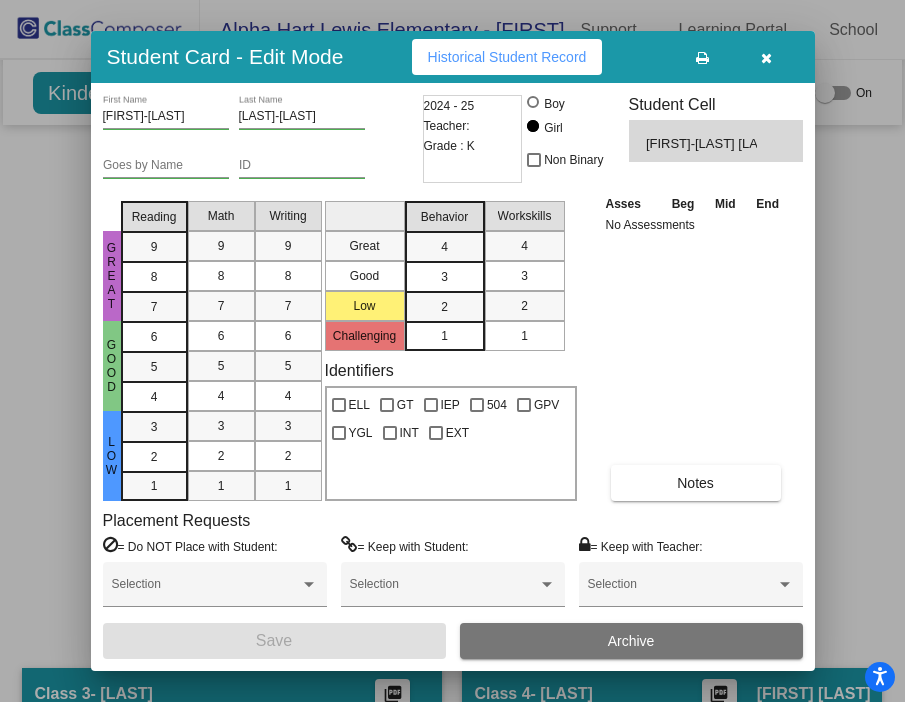 click at bounding box center [766, 58] 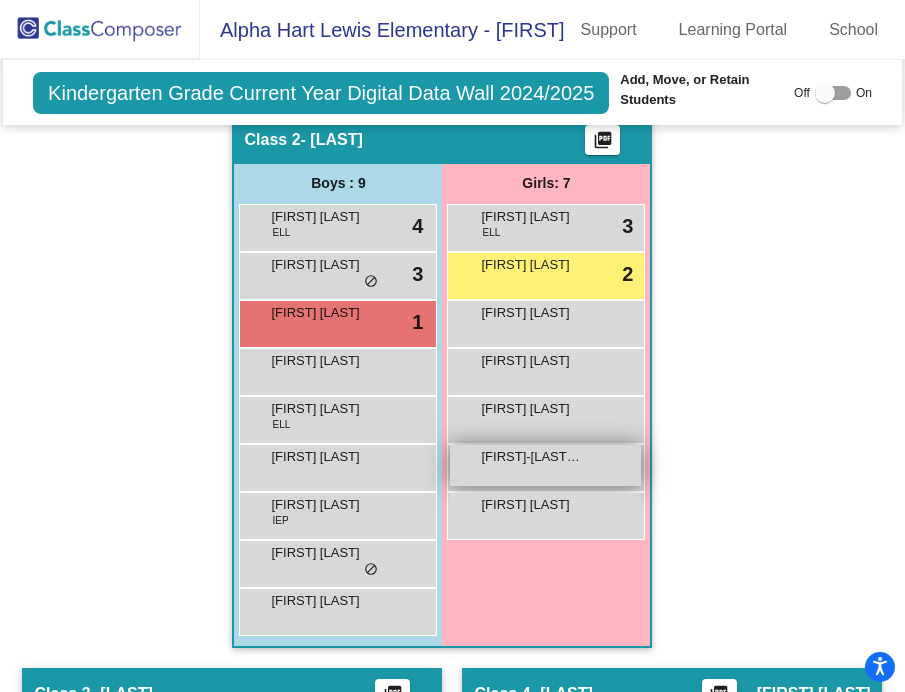click on "[FIRST]-[LAST] lock do_not_disturb_alt" at bounding box center [545, 465] 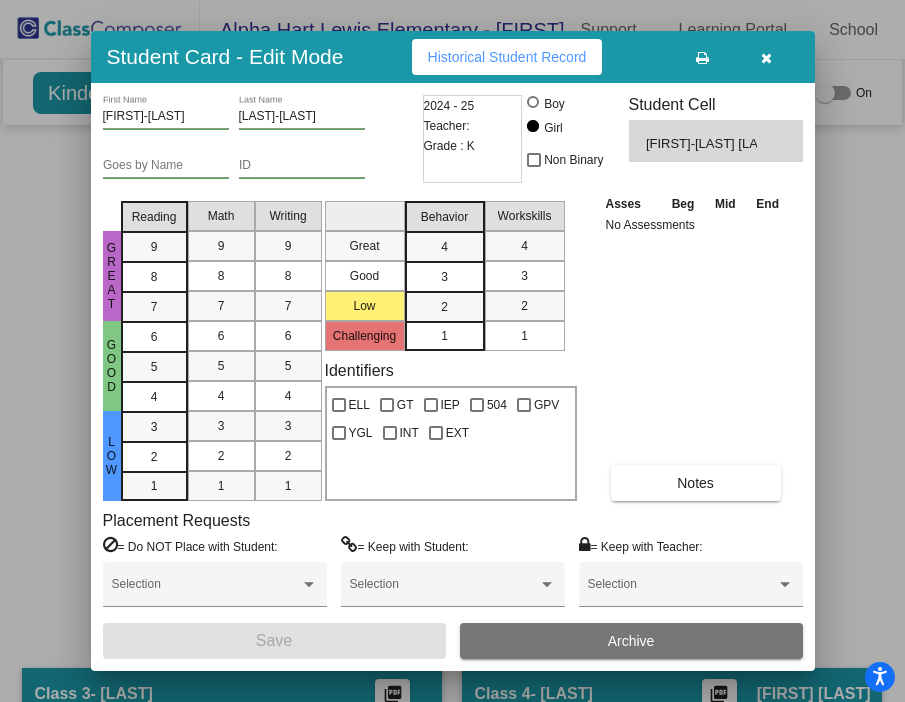 click at bounding box center [767, 57] 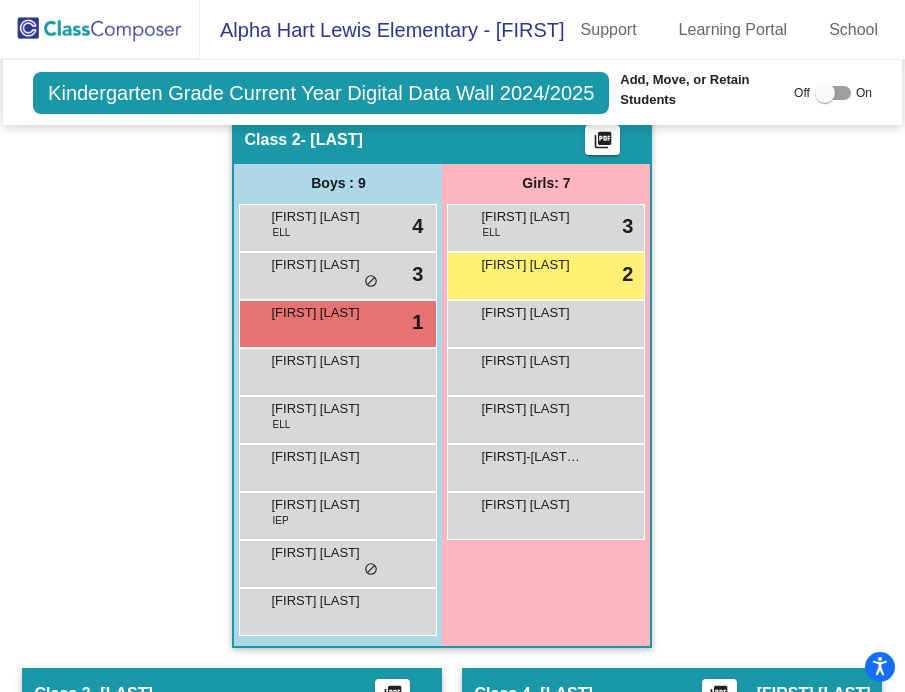 click on "Hallway   - Hallway Class  picture_as_pdf  Add Student  First Name Last Name Student Id  (Recommended)   Boy   Girl   Non Binary Add Close  Boys : 0    No Students   Girls: 0   No Students   Class 1   - [LAST]  picture_as_pdf [FIRST] [LAST]  Add Student  First Name Last Name Student Id  (Recommended)   Boy   Girl   Non Binary Add Close  Boys : 9  [FIRST] [LAST] IEP AA lock do_not_disturb_alt 4 [FIRST] [LAST] ELL AA lock do_not_disturb_alt 4 [FIRST] [LAST] AA lock do_not_disturb_alt 2 [FIRST] [LAST] IEP AA lock do_not_disturb_alt [FIRST] [LAST] AA lock do_not_disturb_alt [FIRST] [LAST] IEP AA lock do_not_disturb_alt [FIRST] [LAST] AA lock do_not_disturb_alt [FIRST] [LAST] AA lock do_not_disturb_alt [FIRST] [LAST] AA lock do_not_disturb_alt Girls: 7 [FIRST] [LAST] ELL AA lock do_not_disturb_alt 4 [FIRST] [LAST] AA lock do_not_disturb_alt 3 [FIRST] [LAST] AA lock do_not_disturb_alt [FIRST] [LAST] AA lock do_not_disturb_alt [FIRST] [LAST] AA lock do_not_disturb_alt [FIRST] [LAST] AA lock do_not_disturb_alt [FIRST] [LAST] IEP" 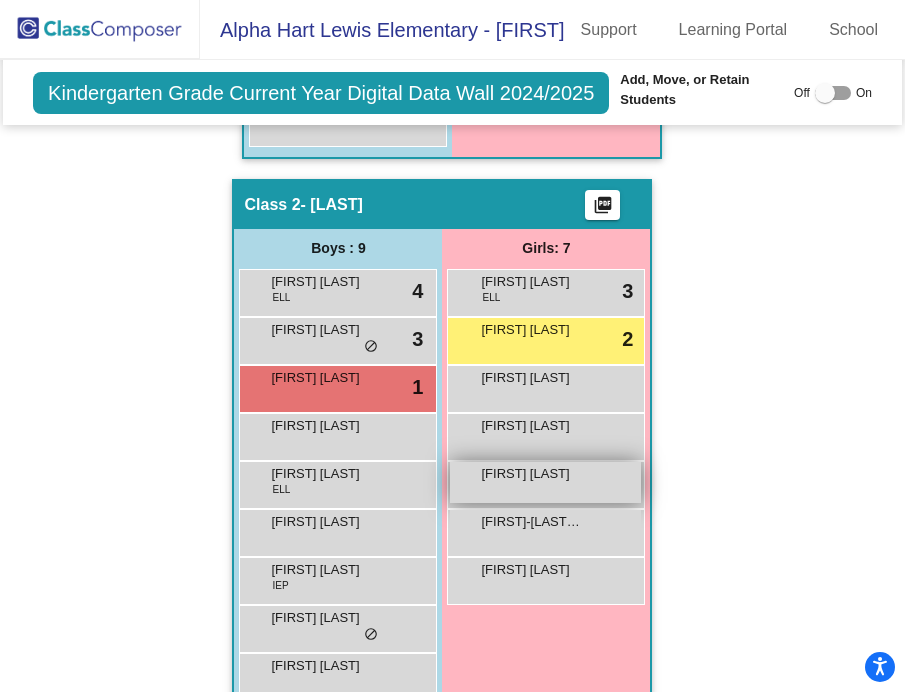 scroll, scrollTop: 1055, scrollLeft: 0, axis: vertical 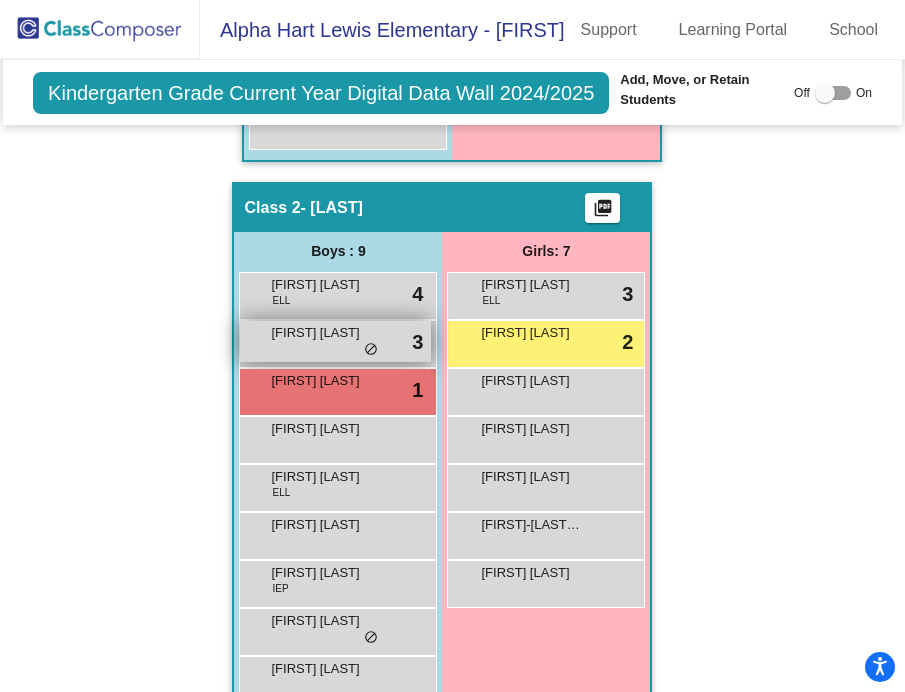 click on "[FIRST] [LAST]" at bounding box center (321, 333) 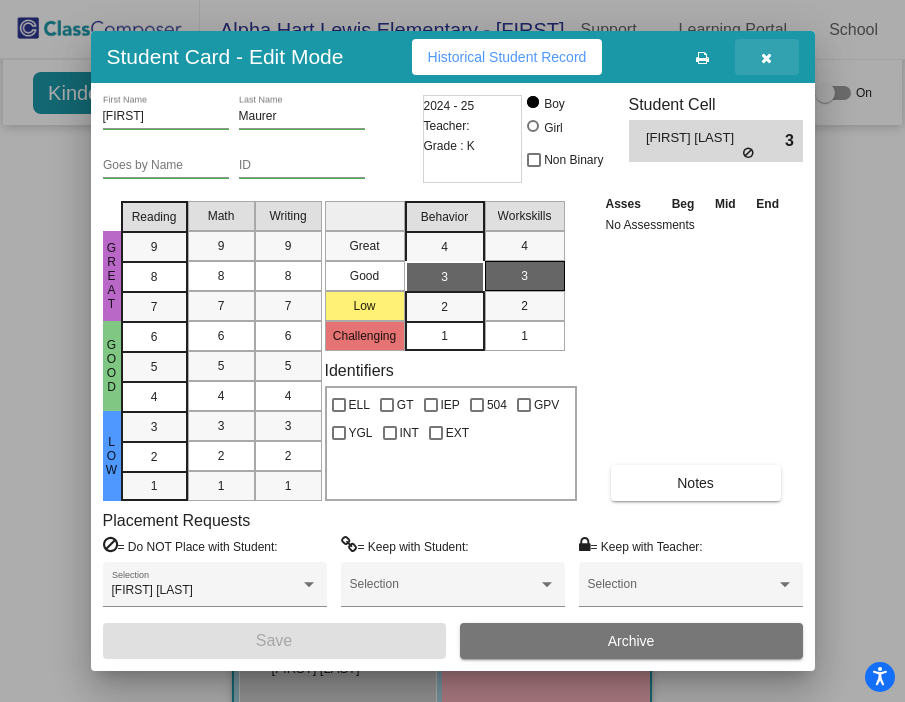 click at bounding box center [766, 58] 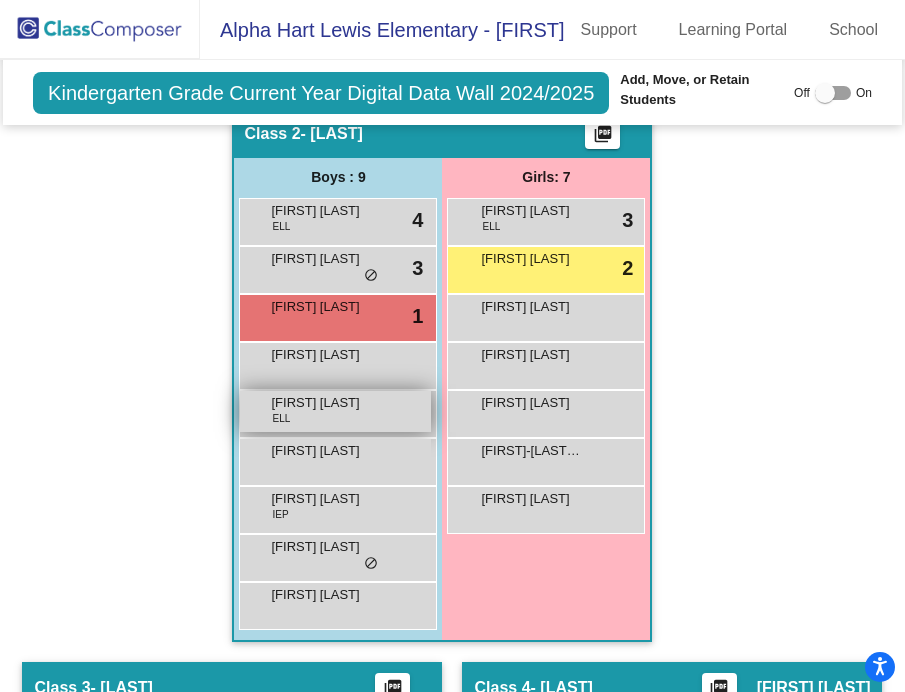 scroll, scrollTop: 1133, scrollLeft: 0, axis: vertical 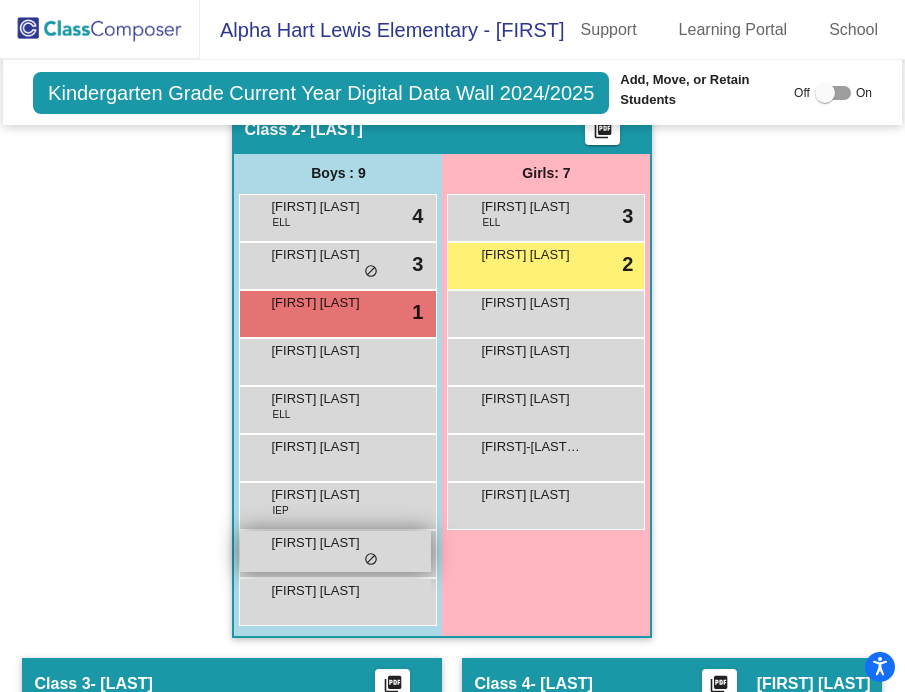 click on "[FIRST] [LAST] lock do_not_disturb_alt" at bounding box center (335, 551) 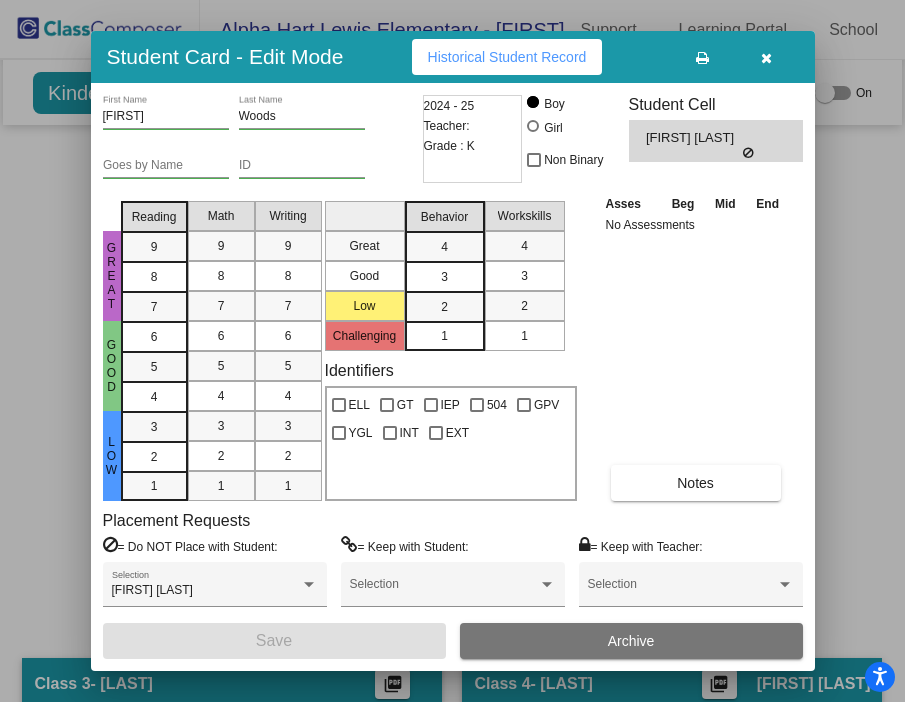 click at bounding box center [766, 58] 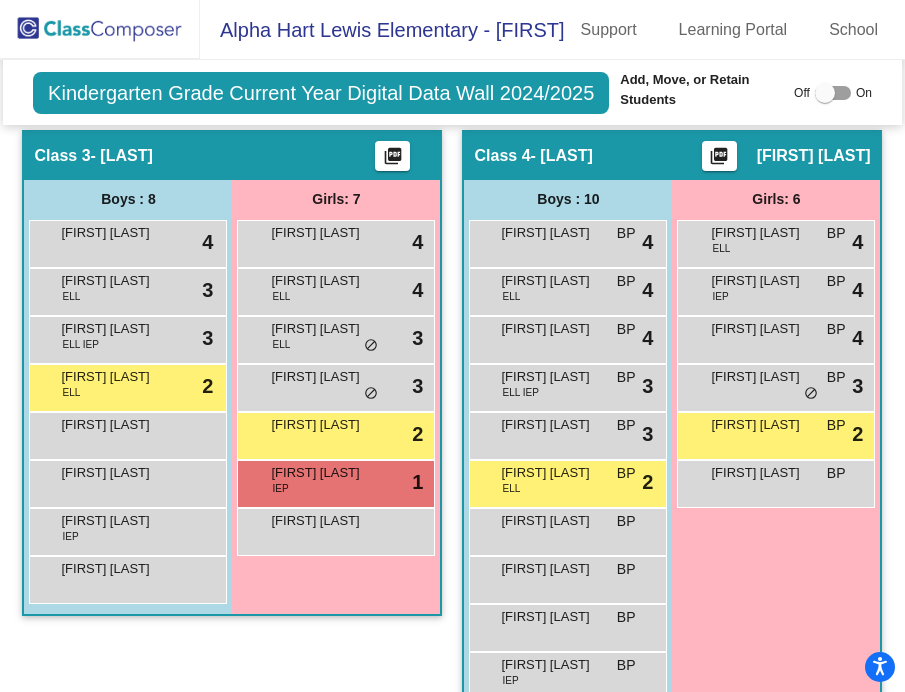 scroll, scrollTop: 1644, scrollLeft: 0, axis: vertical 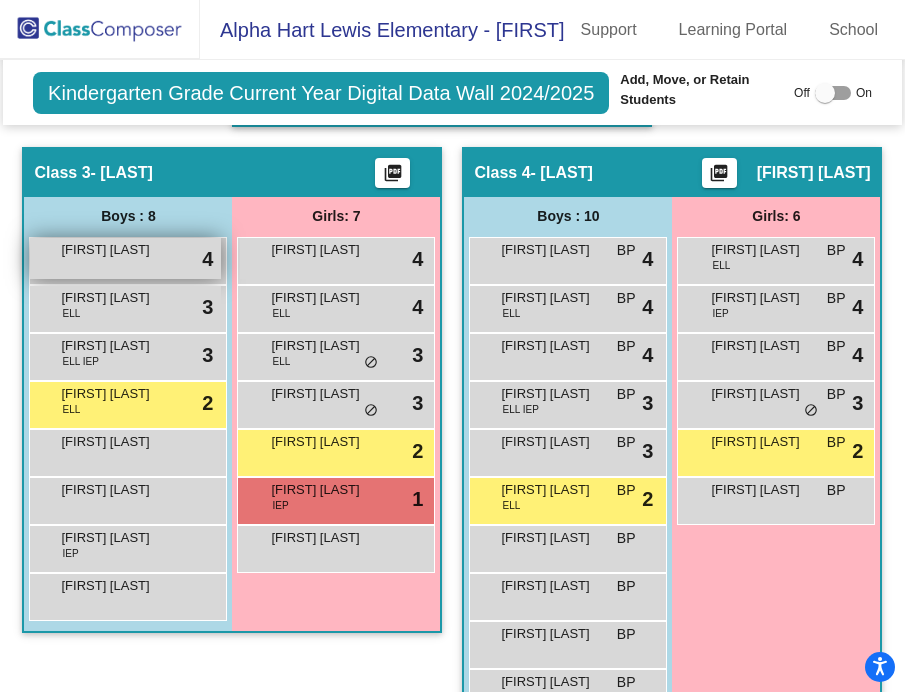 click on "[FIRST] [LAST]" at bounding box center [111, 250] 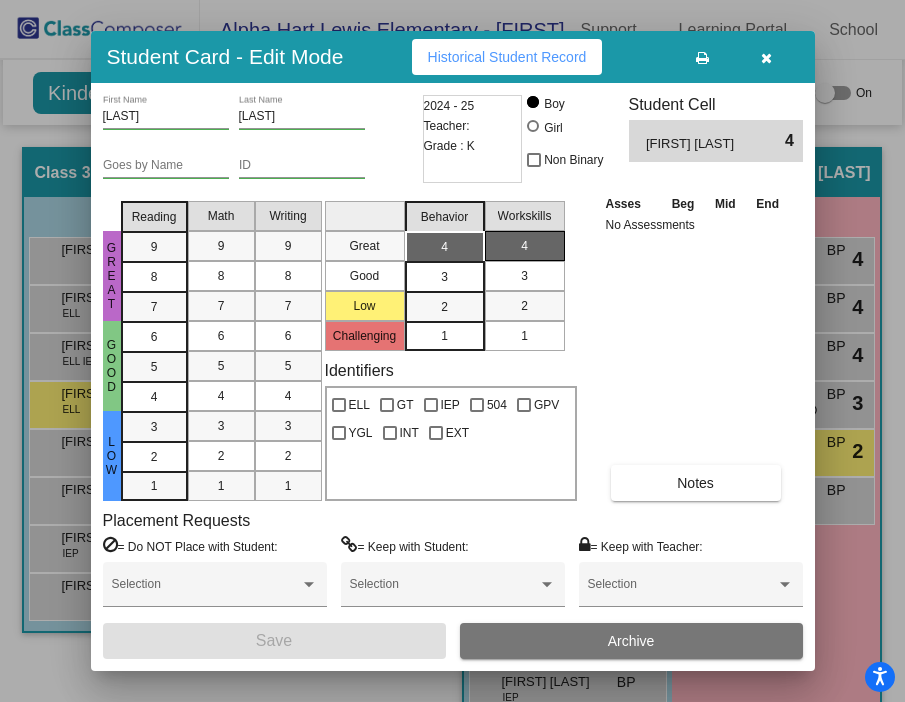 click at bounding box center [766, 58] 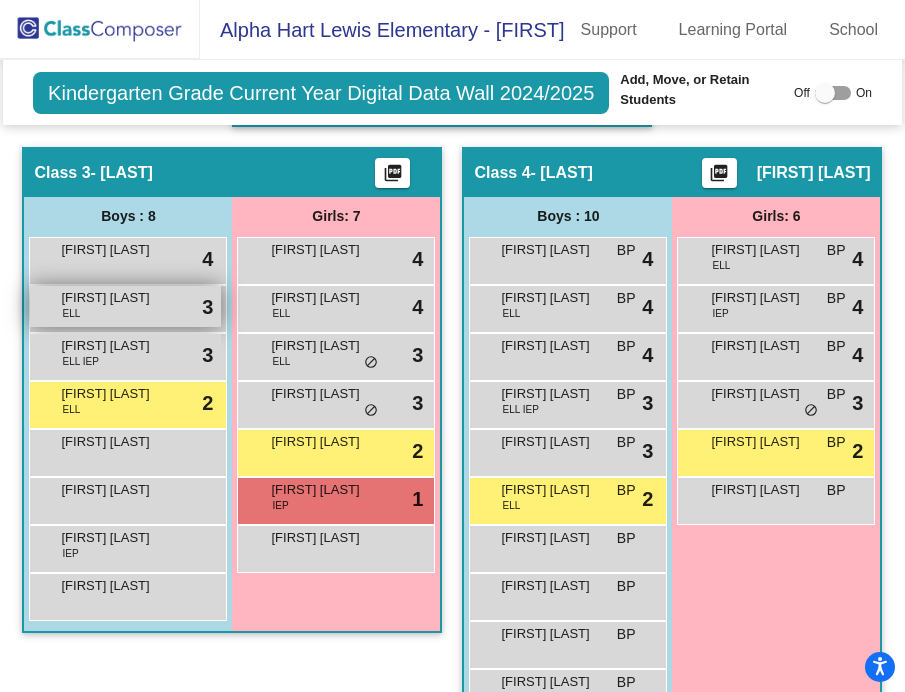 click on "[FIRST] [LAST] ELL lock do_not_disturb_alt 3" at bounding box center (125, 306) 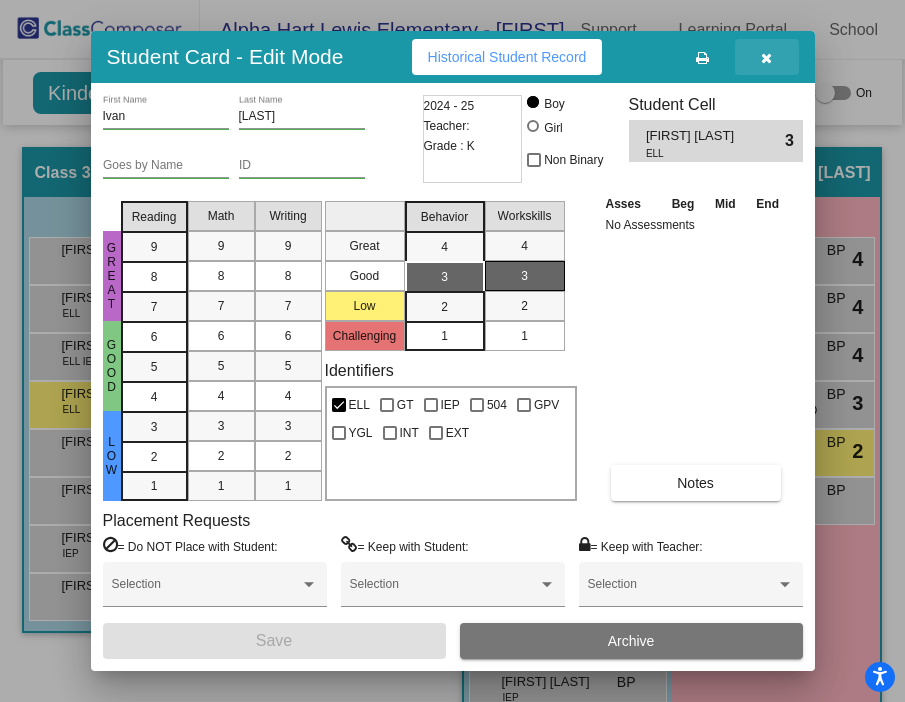 click at bounding box center [766, 58] 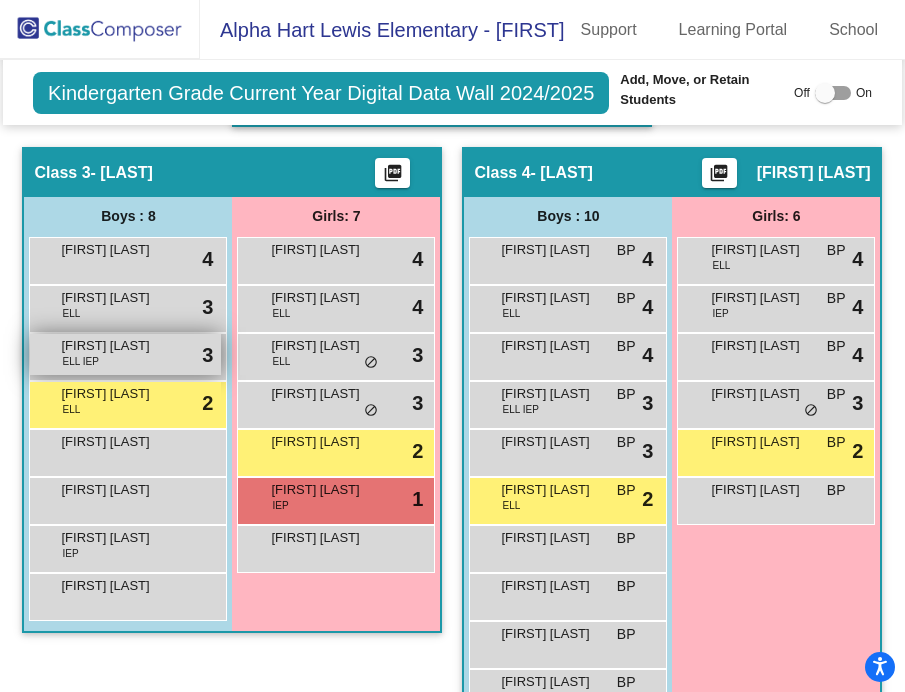 click on "[FIRST] [LAST] ELL IEP lock do_not_disturb_alt 3" at bounding box center [125, 354] 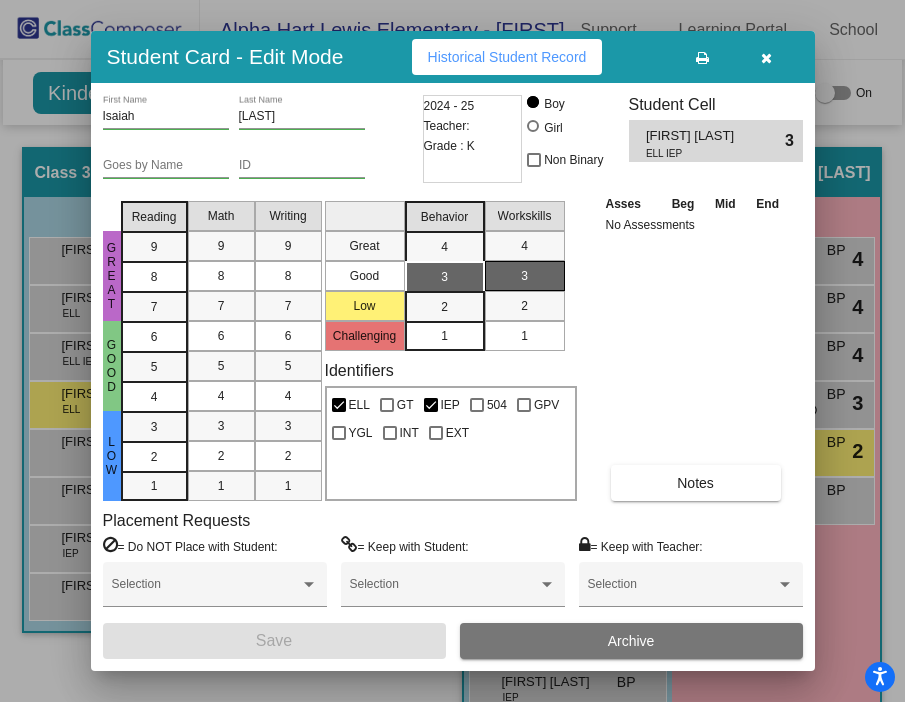 click at bounding box center [766, 58] 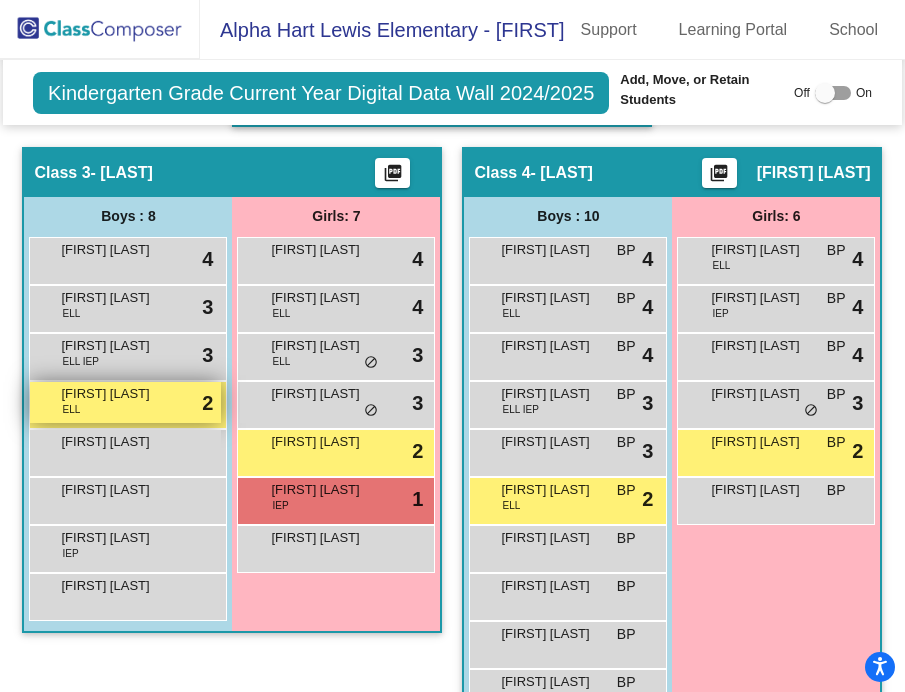 click on "[FIRST] [LAST] ELL lock do_not_disturb_alt 2" at bounding box center [125, 402] 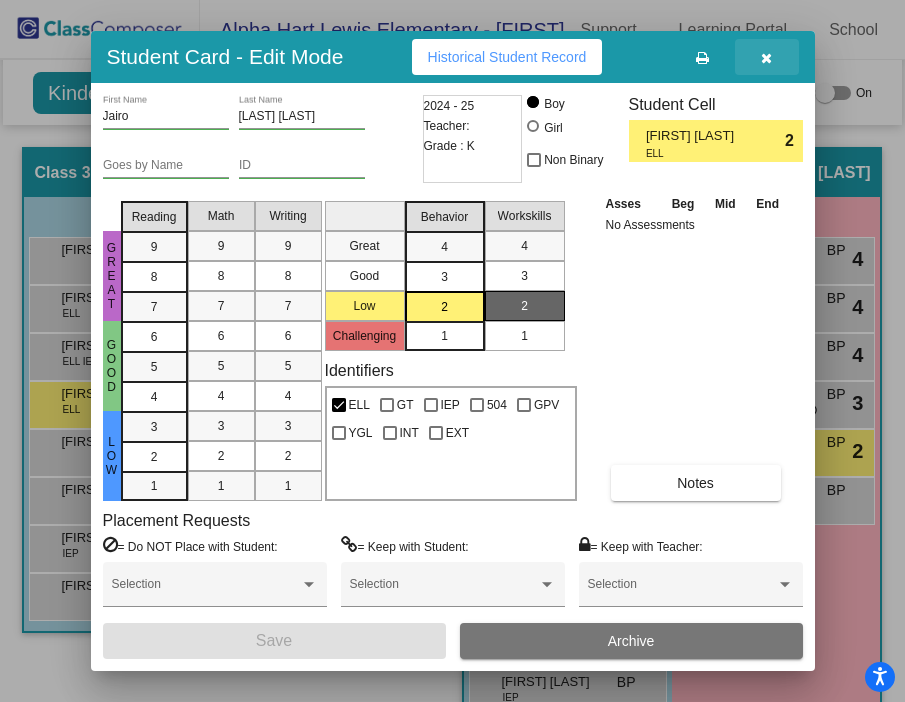 click at bounding box center [766, 58] 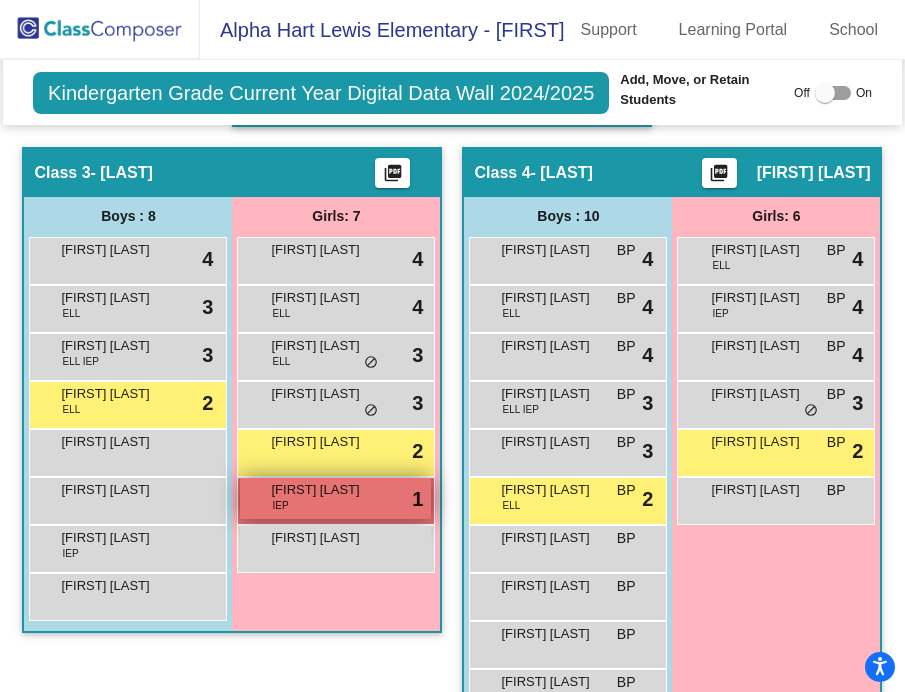 click on "[FIRST] [LAST]" at bounding box center (321, 490) 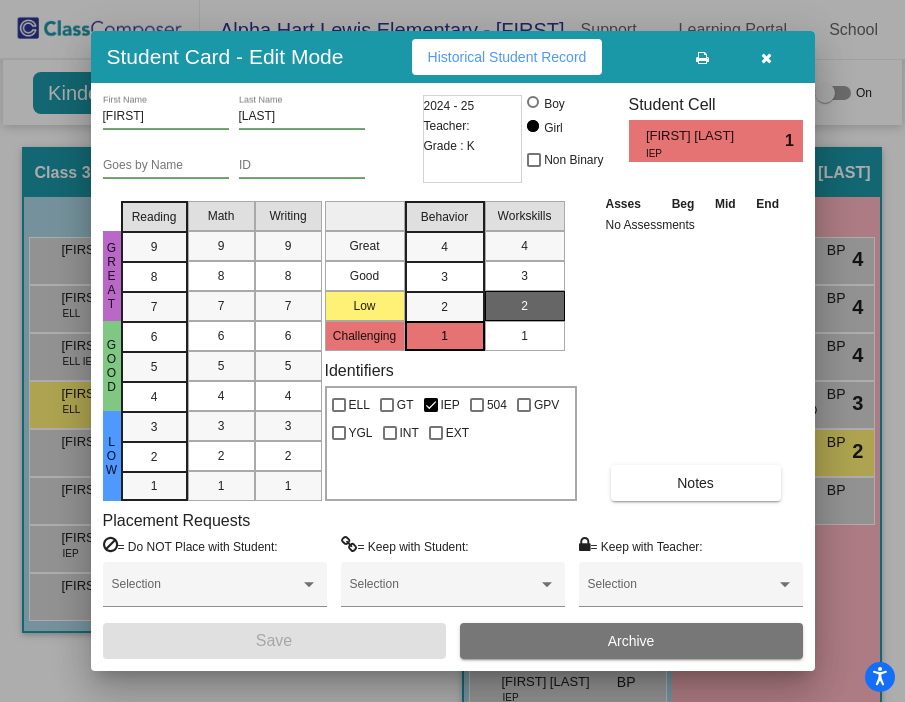 click at bounding box center (766, 58) 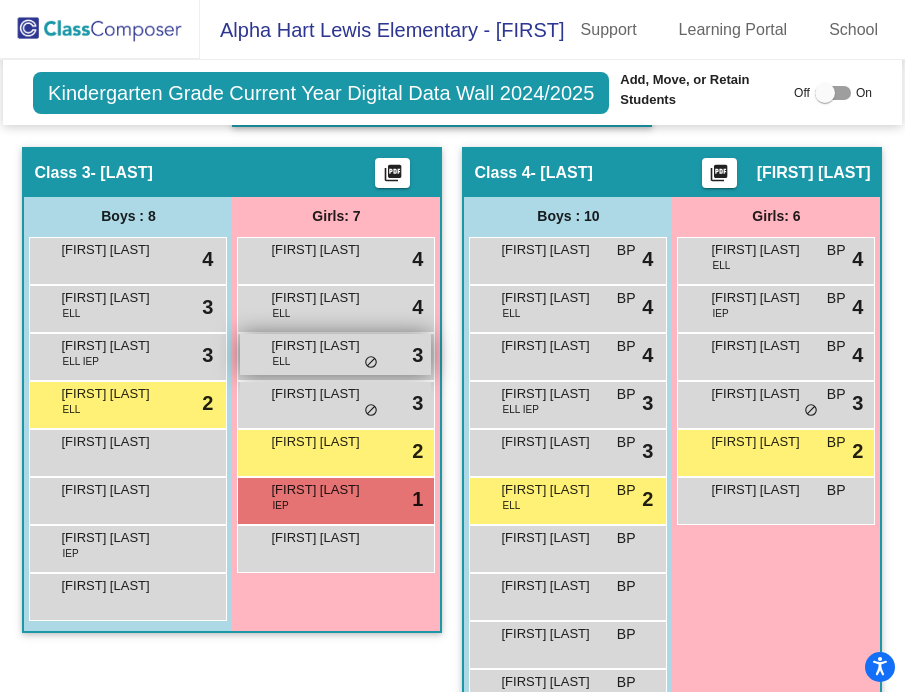 click on "[FIRST] [LAST] ELL lock do_not_disturb_alt 3" at bounding box center [335, 354] 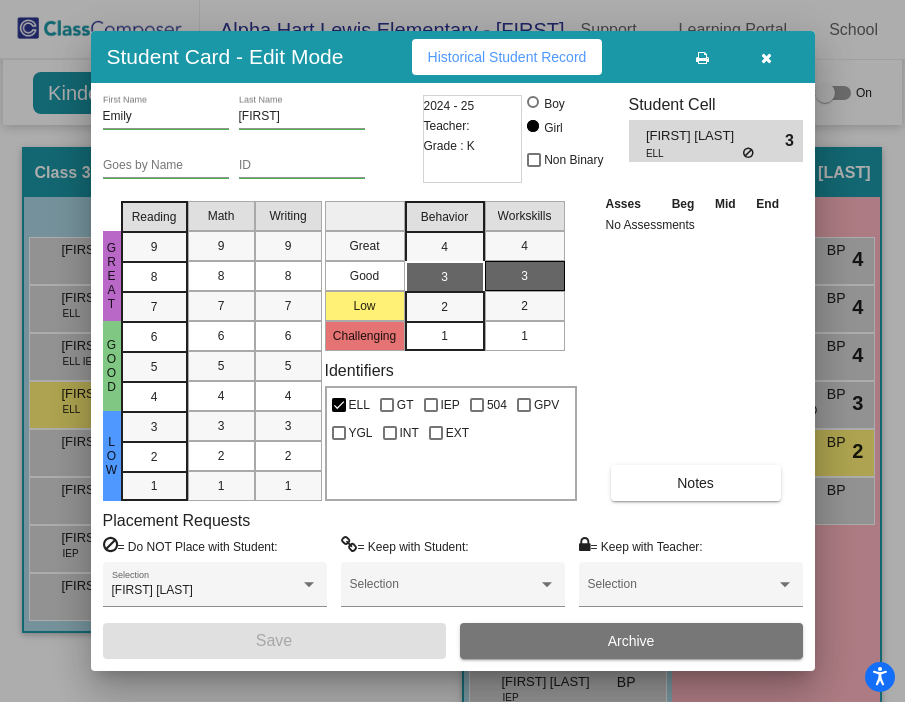 click at bounding box center (766, 58) 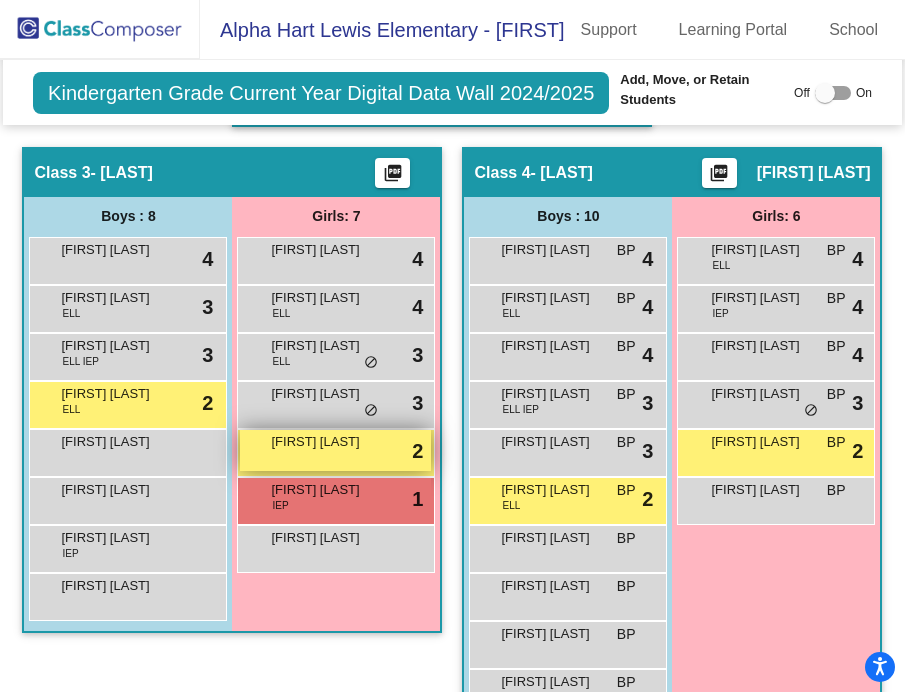 click on "[FIRST] [LAST]" at bounding box center [321, 442] 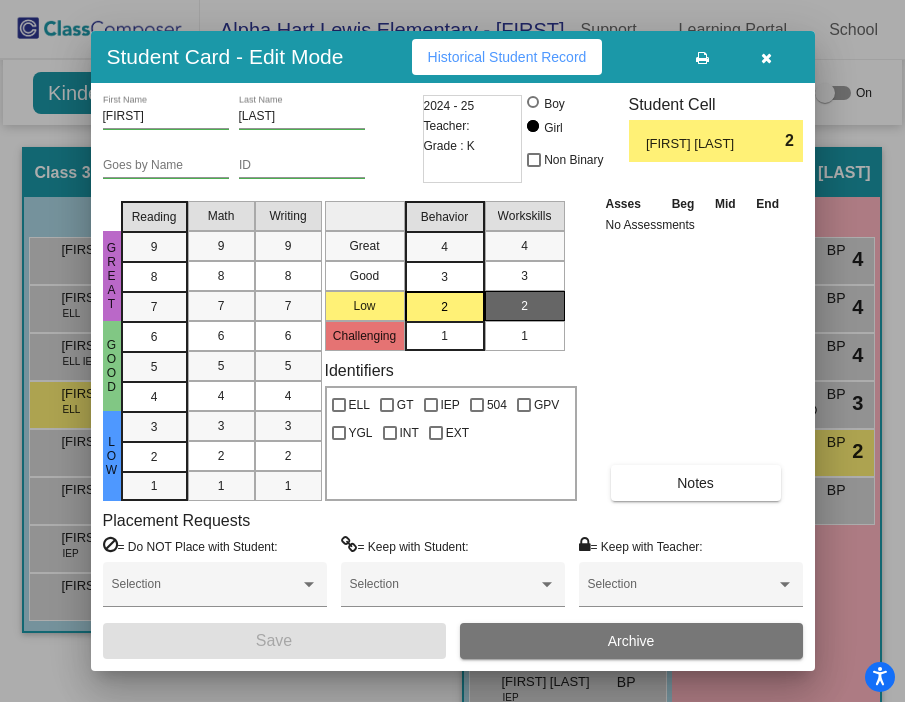 click at bounding box center [766, 58] 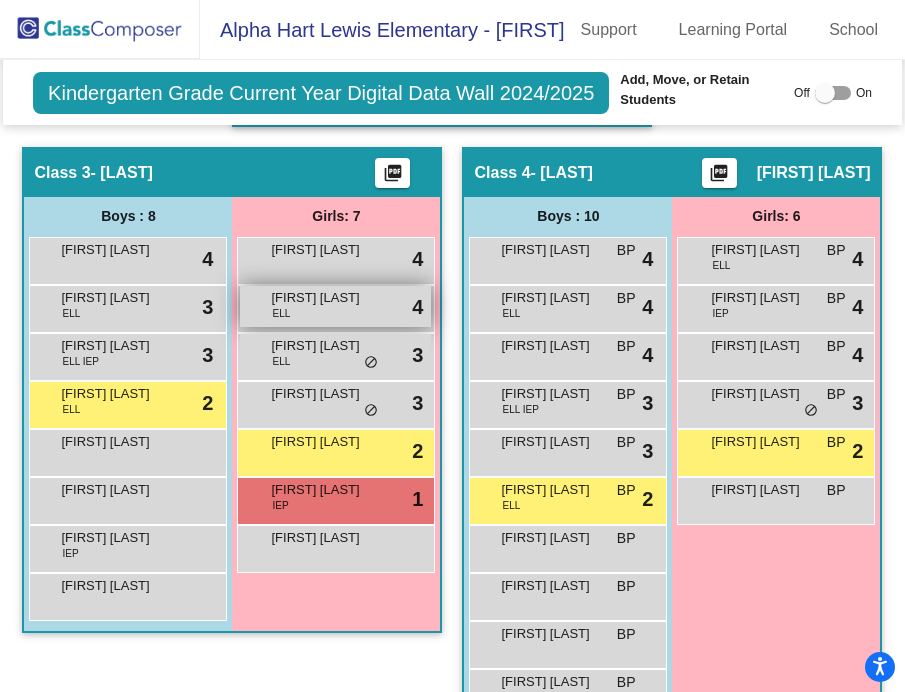 click on "[FIRST] [LAST] ELL lock do_not_disturb_alt 4" at bounding box center (335, 306) 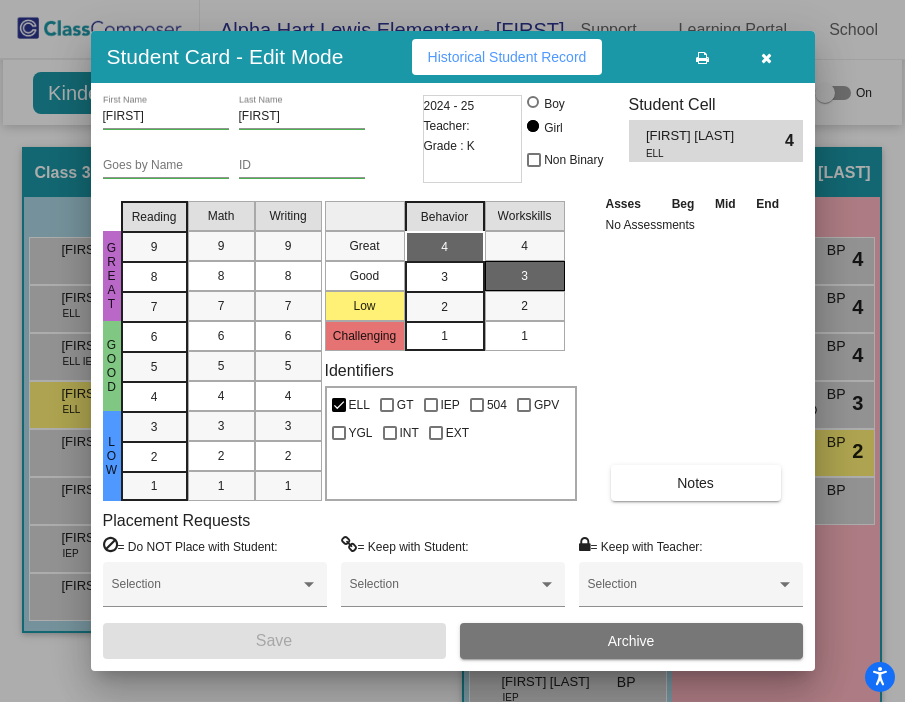 click at bounding box center [767, 57] 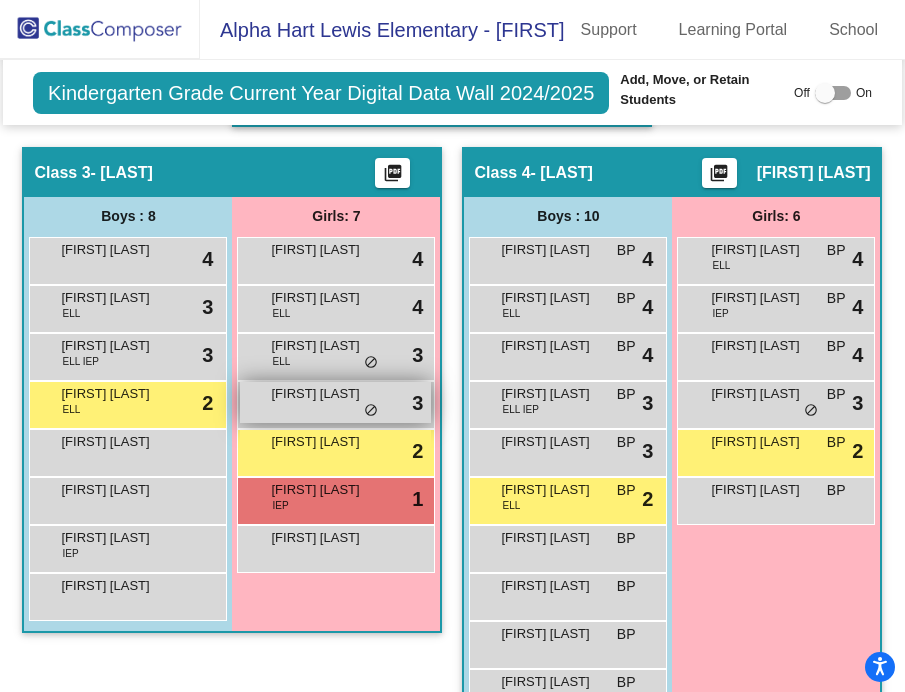 click on "[FIRST] [LAST] lock do_not_disturb_alt 3" at bounding box center [335, 402] 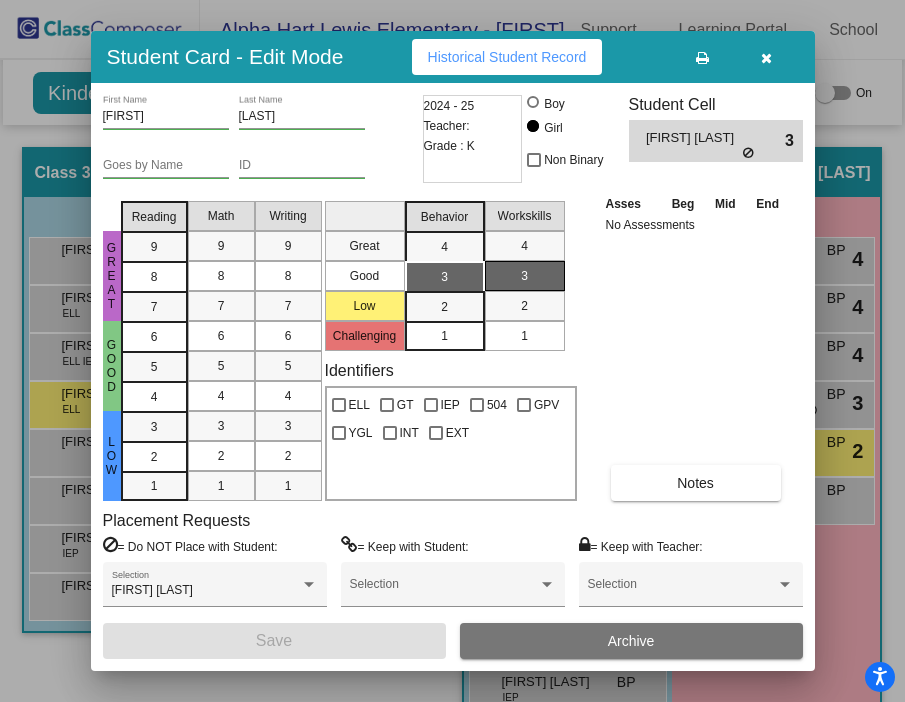 click at bounding box center (767, 57) 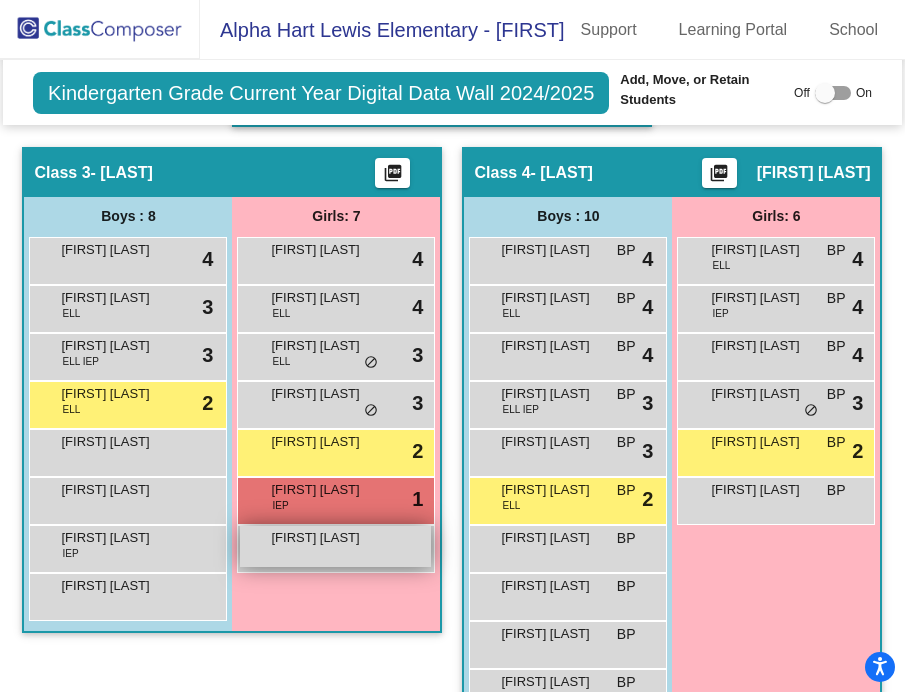 click on "[FIRST] [LAST] lock do_not_disturb_alt" at bounding box center (335, 546) 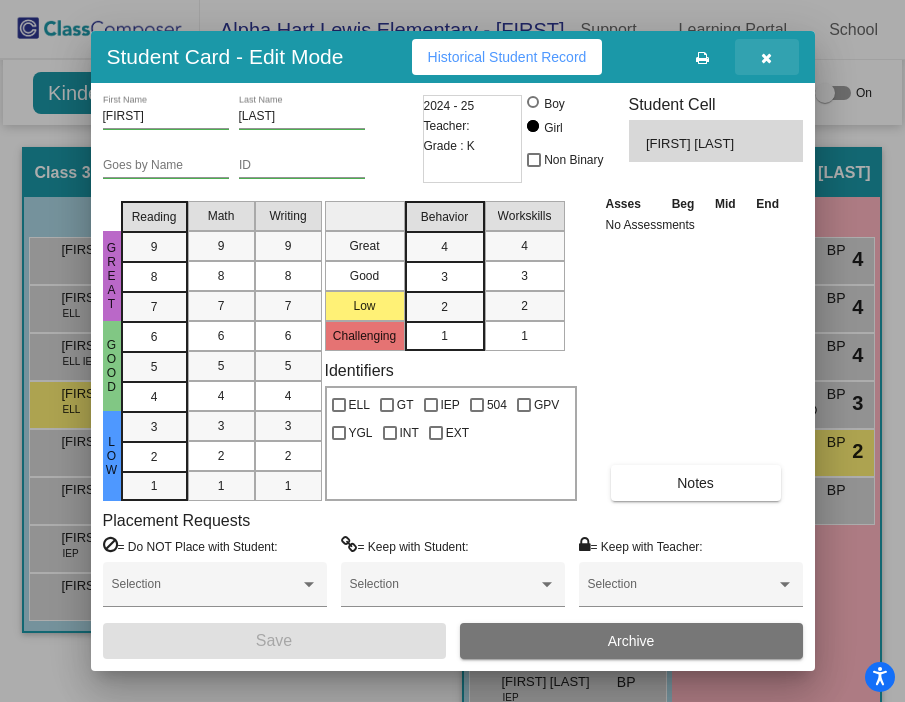 click at bounding box center [766, 58] 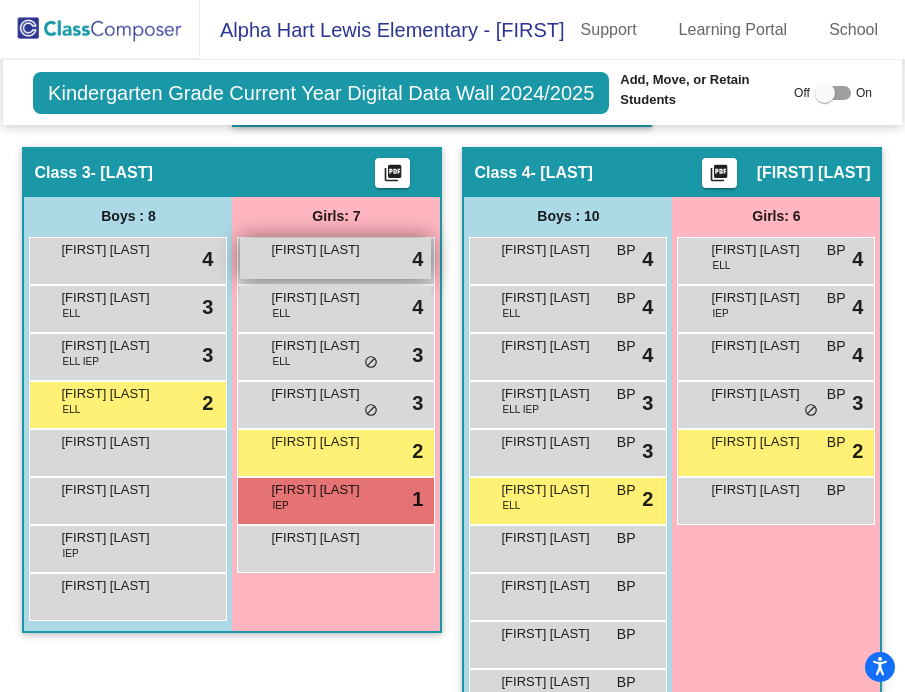 click on "[FIRST] [LAST] lock do_not_disturb_alt 4" at bounding box center [335, 258] 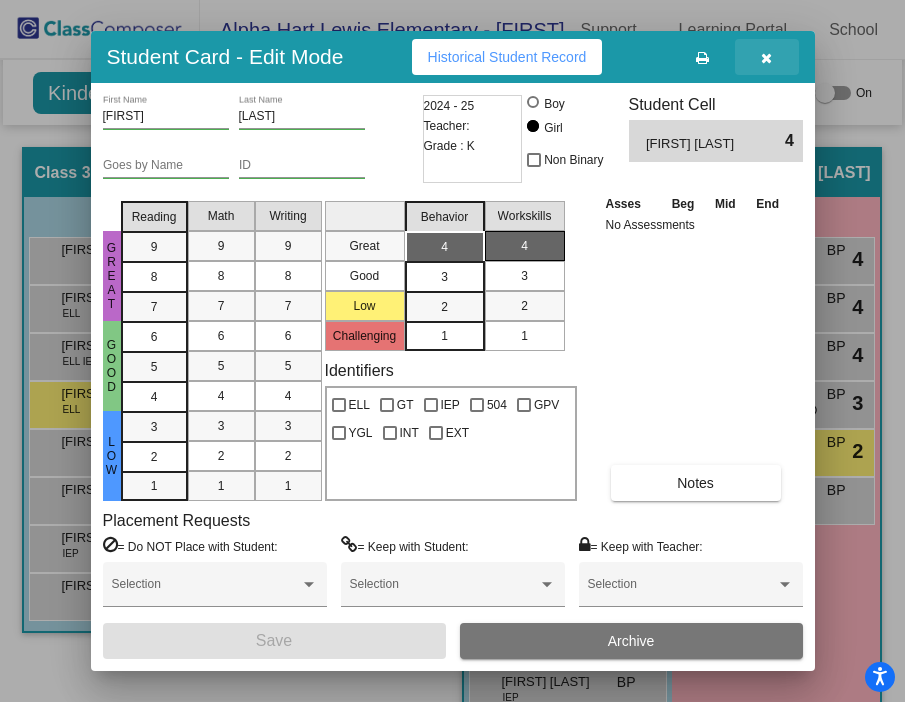 click at bounding box center [766, 58] 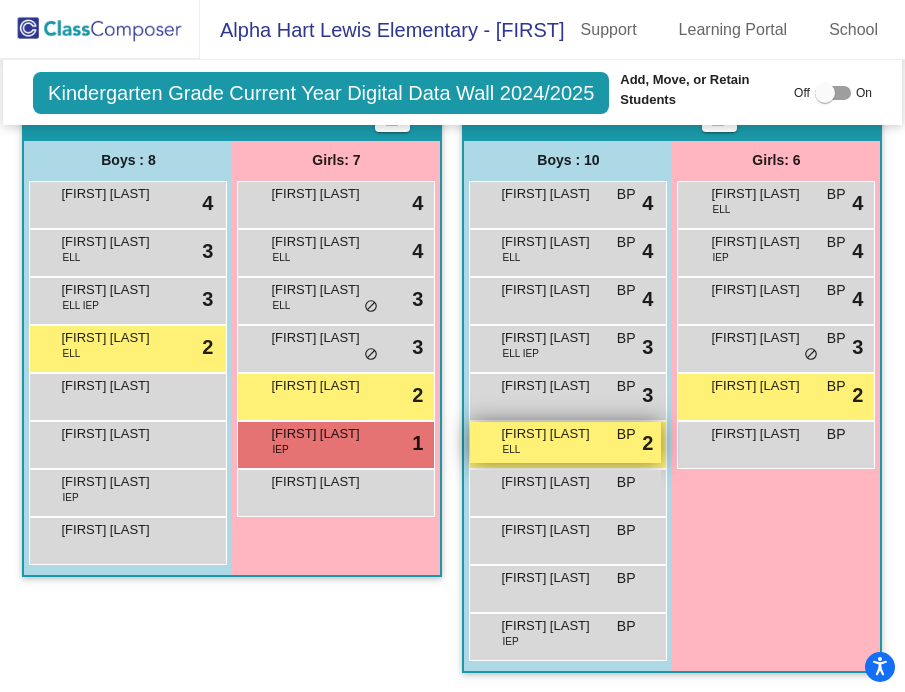 scroll, scrollTop: 2249, scrollLeft: 0, axis: vertical 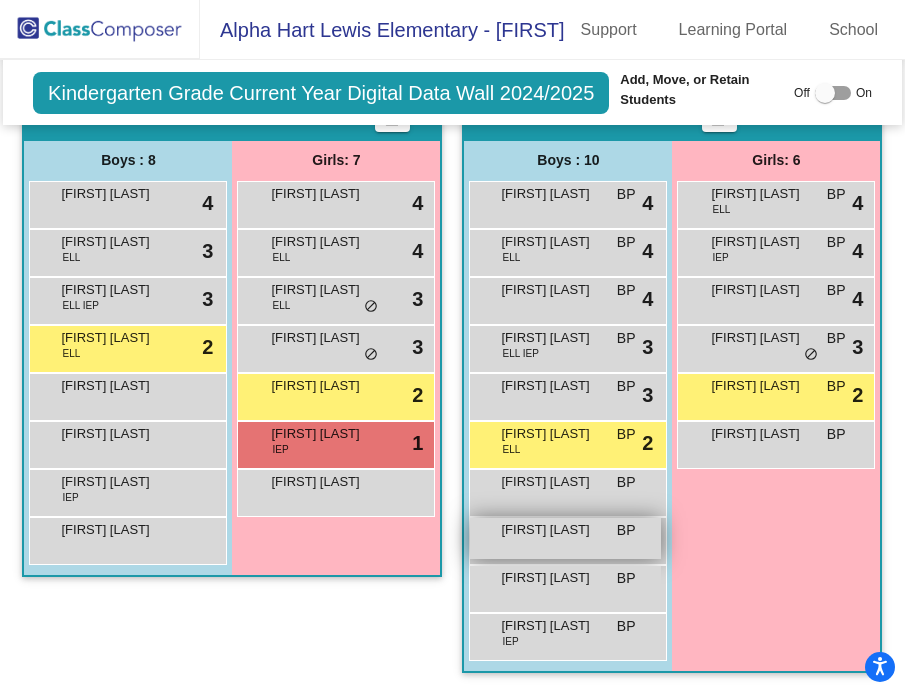 click on "[FIRST] [LAST] BP lock do_not_disturb_alt" at bounding box center [565, 538] 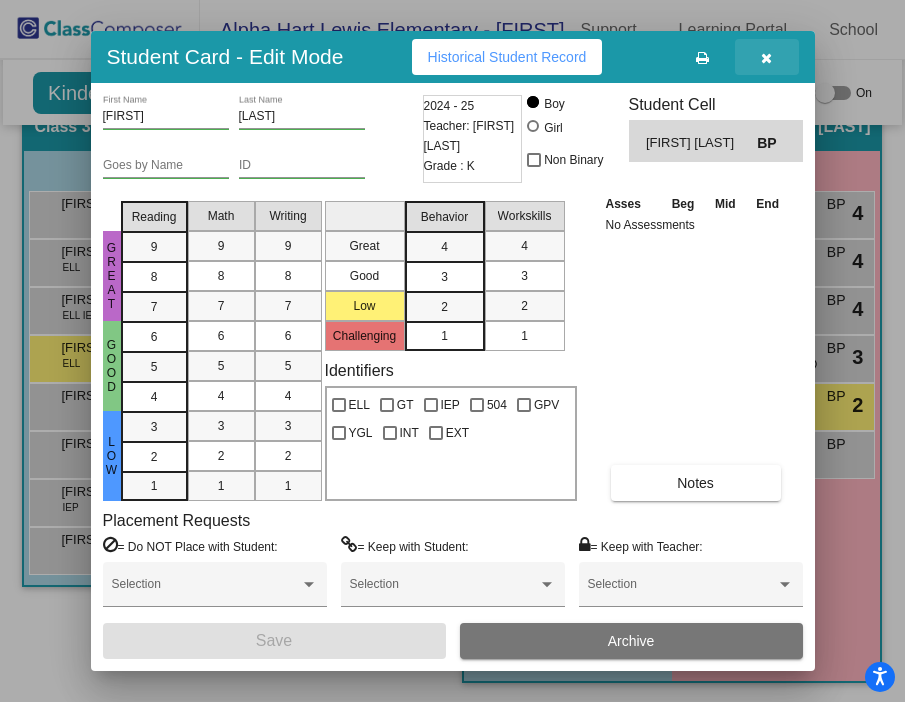click at bounding box center [766, 58] 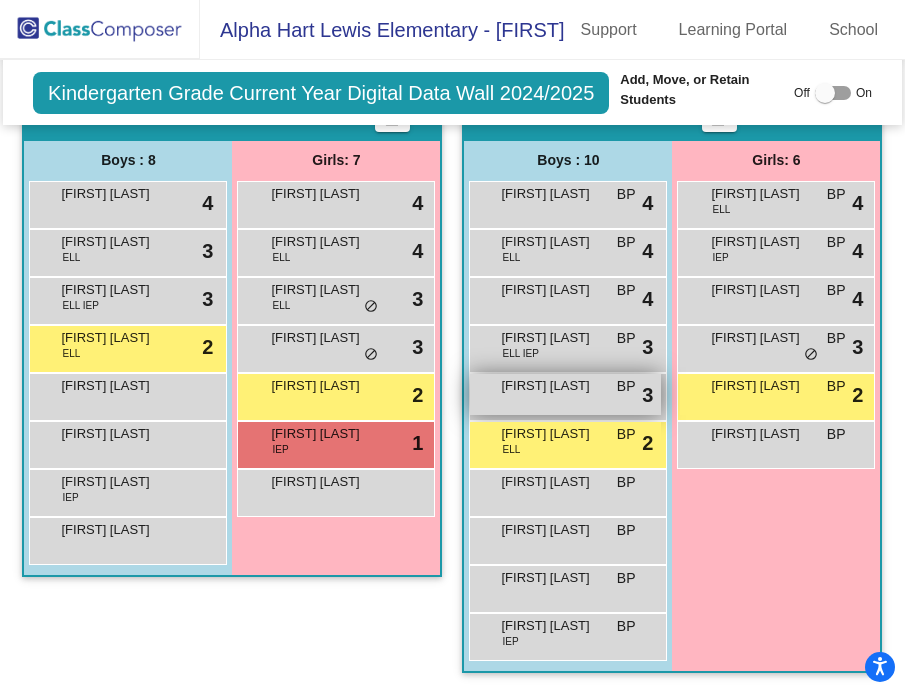 scroll, scrollTop: 2160, scrollLeft: 0, axis: vertical 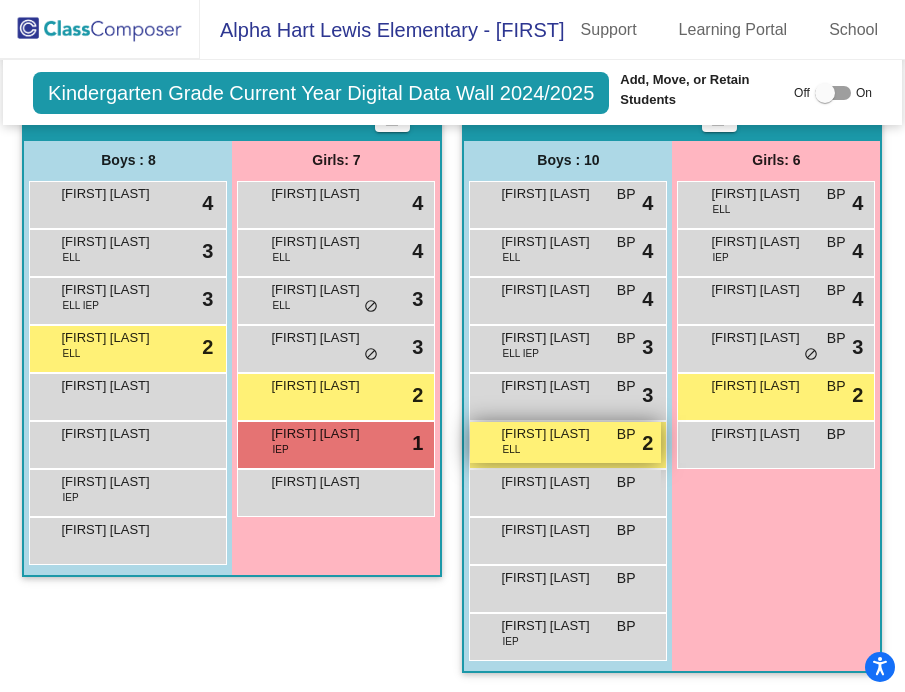click on "[FIRST] [LAST] ELL BP lock do_not_disturb_alt 2" at bounding box center [565, 442] 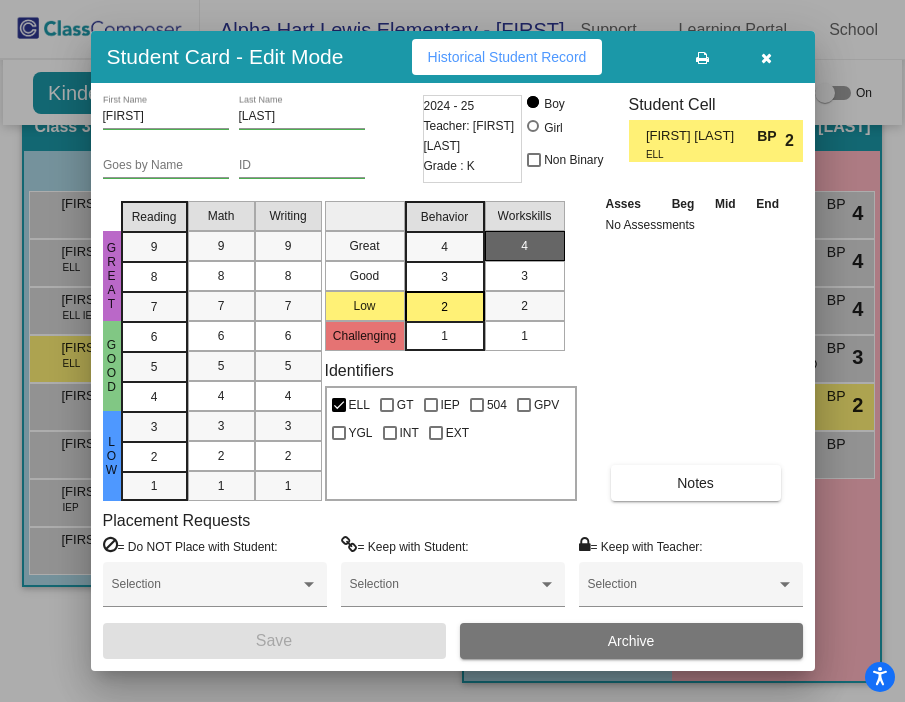 click at bounding box center [767, 57] 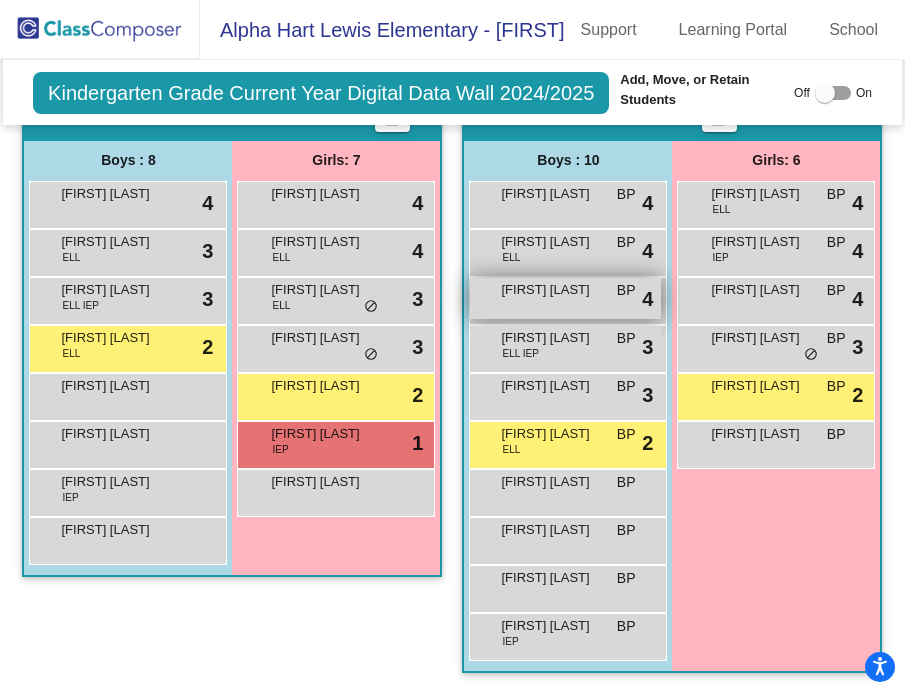 click on "[FIRST] [LAST]" at bounding box center (551, 290) 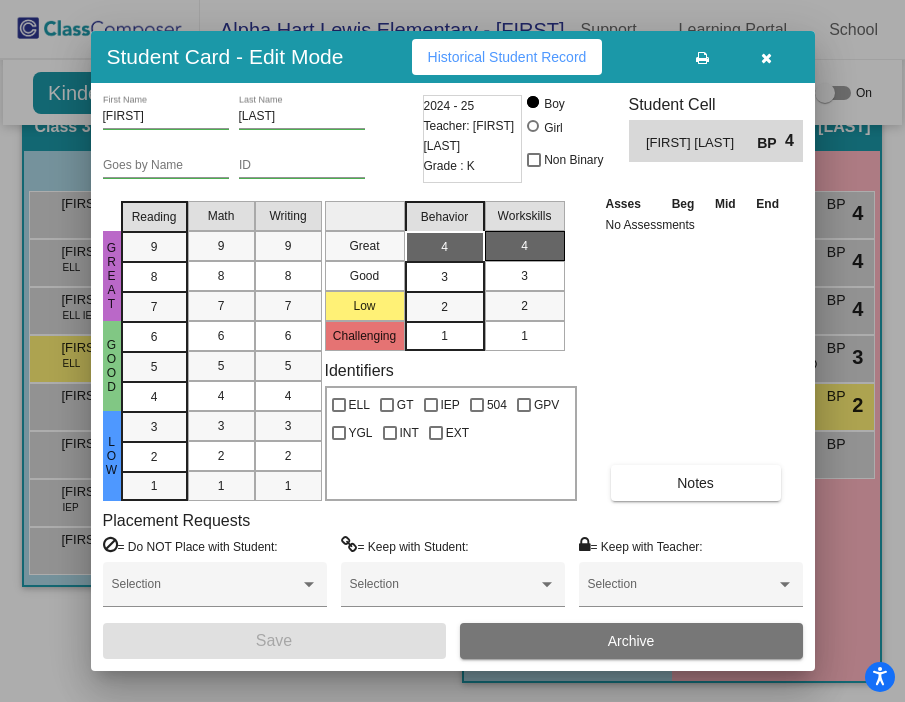 click at bounding box center (766, 58) 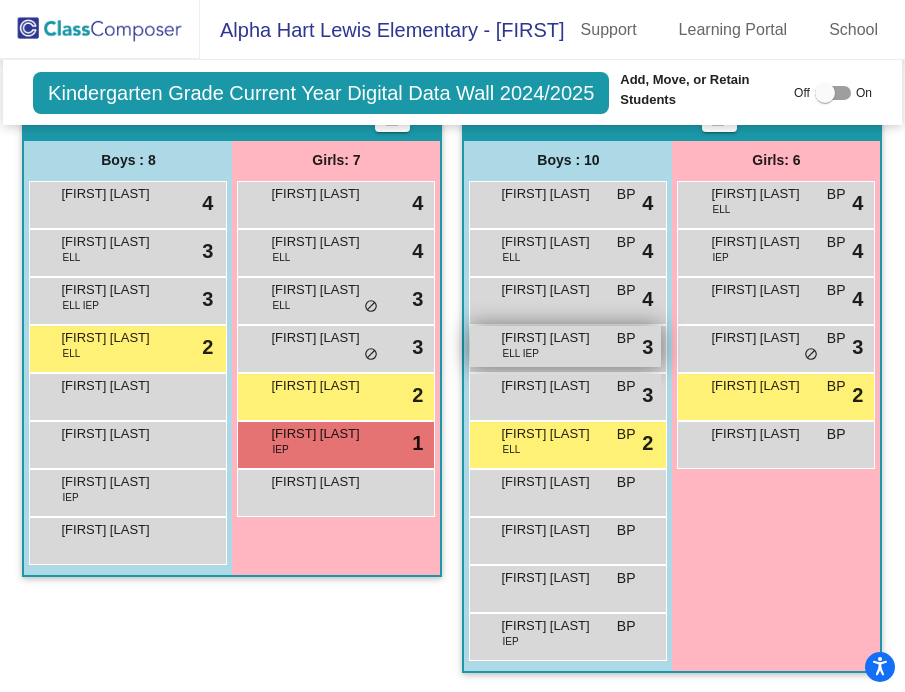 click on "[FIRST] [LAST] ELL IEP BP lock do_not_disturb_alt 3" at bounding box center (565, 346) 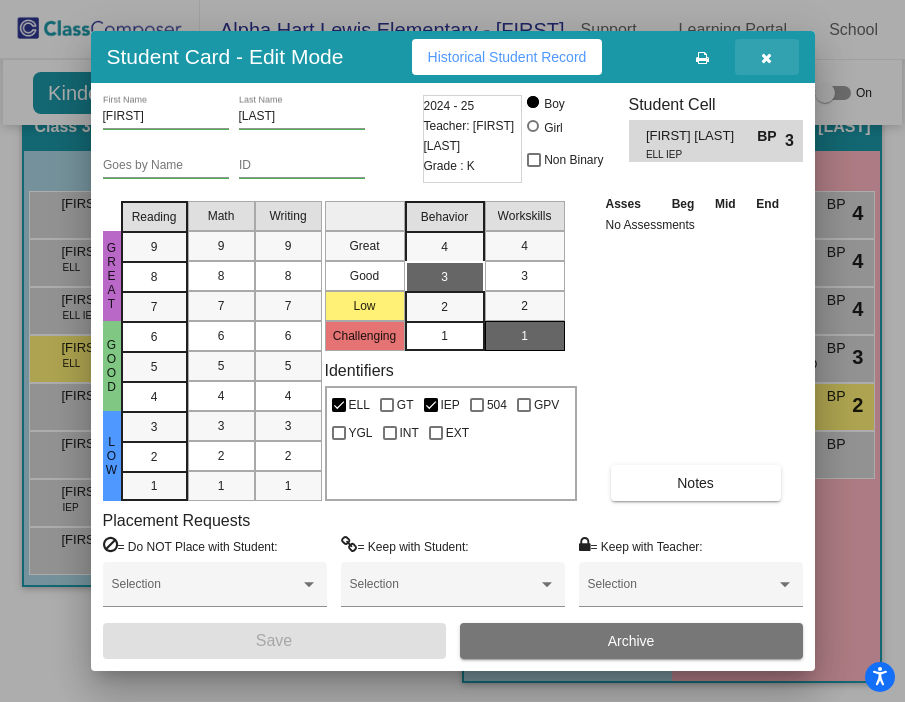 click at bounding box center [766, 58] 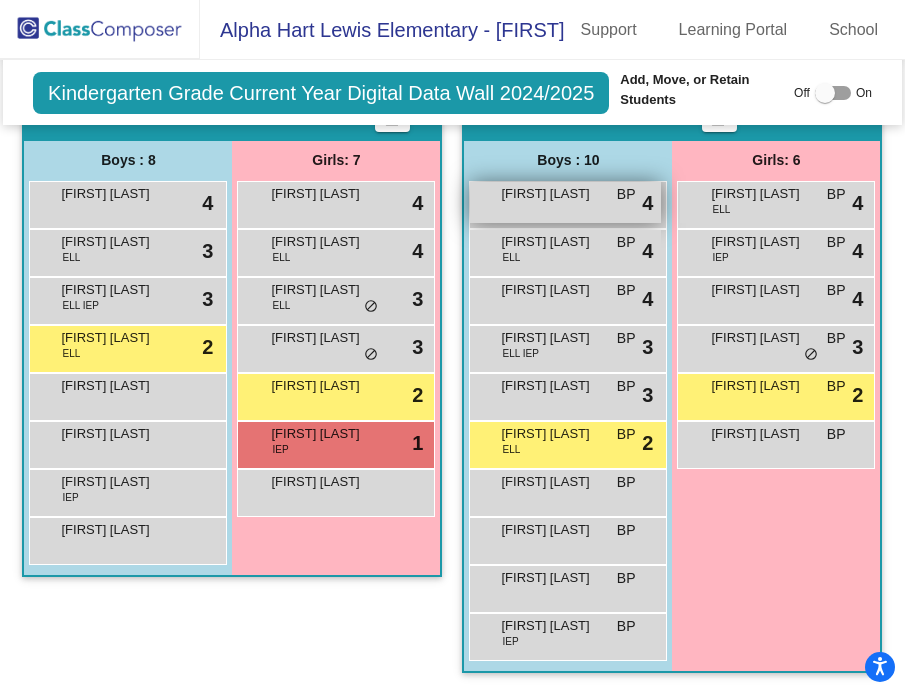 click on "[FIRST] [LAST] BP lock do_not_disturb_alt 4" at bounding box center (565, 202) 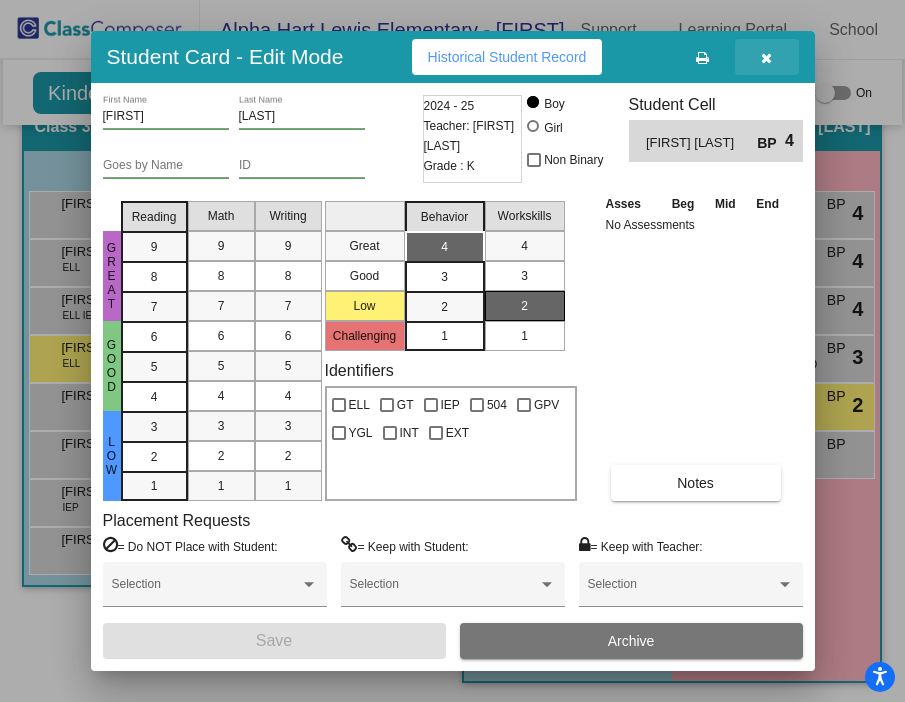 click at bounding box center (767, 57) 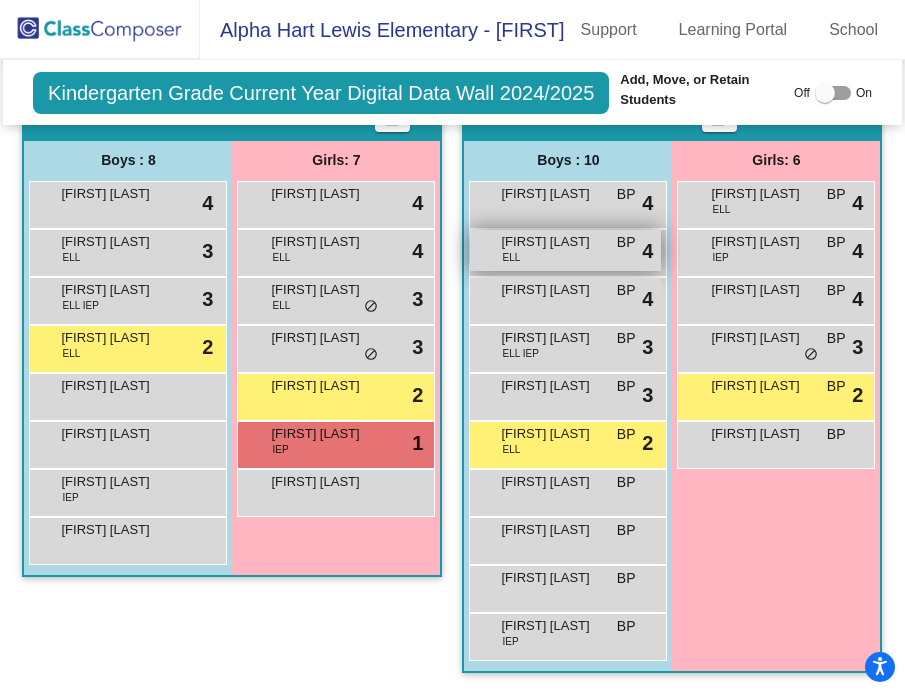 click on "[FIRST] [LAST] ELL BP lock do_not_disturb_alt 4" at bounding box center (565, 250) 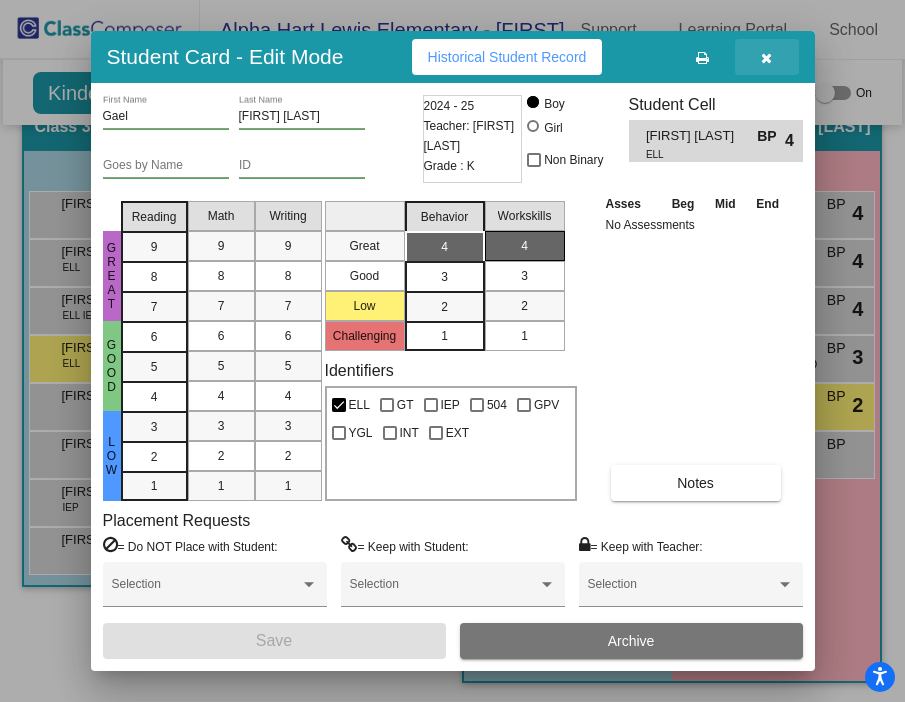 click at bounding box center [766, 58] 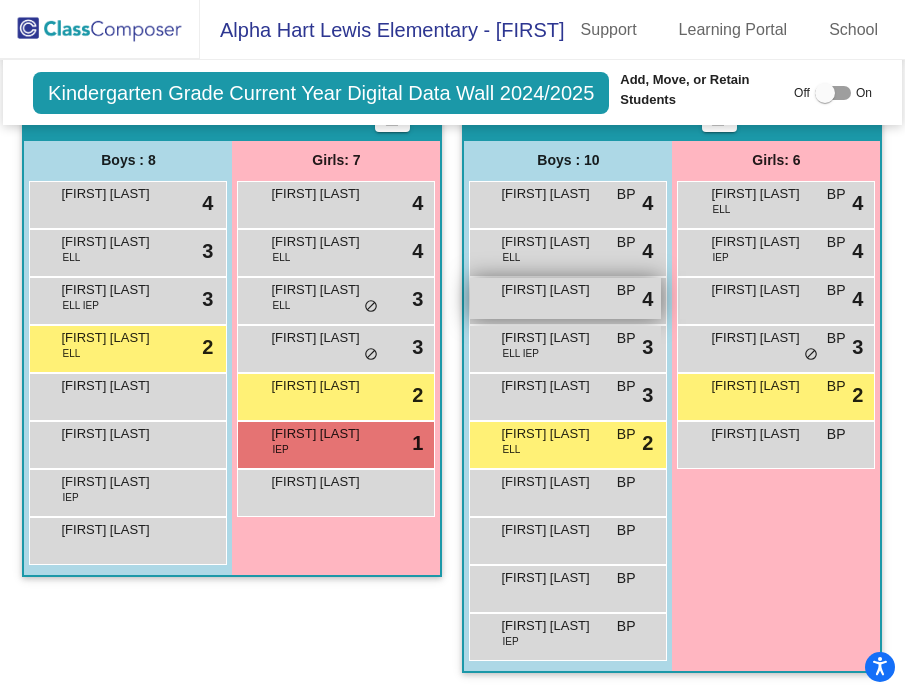 click on "[FIRST] [LAST] BP lock do_not_disturb_alt 4" at bounding box center [565, 298] 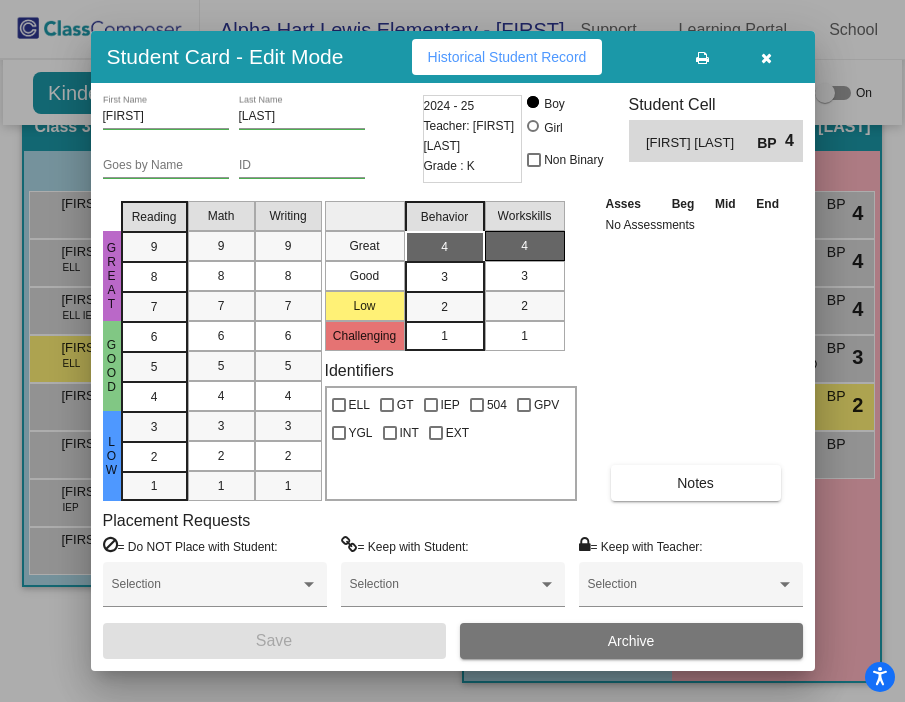 click at bounding box center [766, 58] 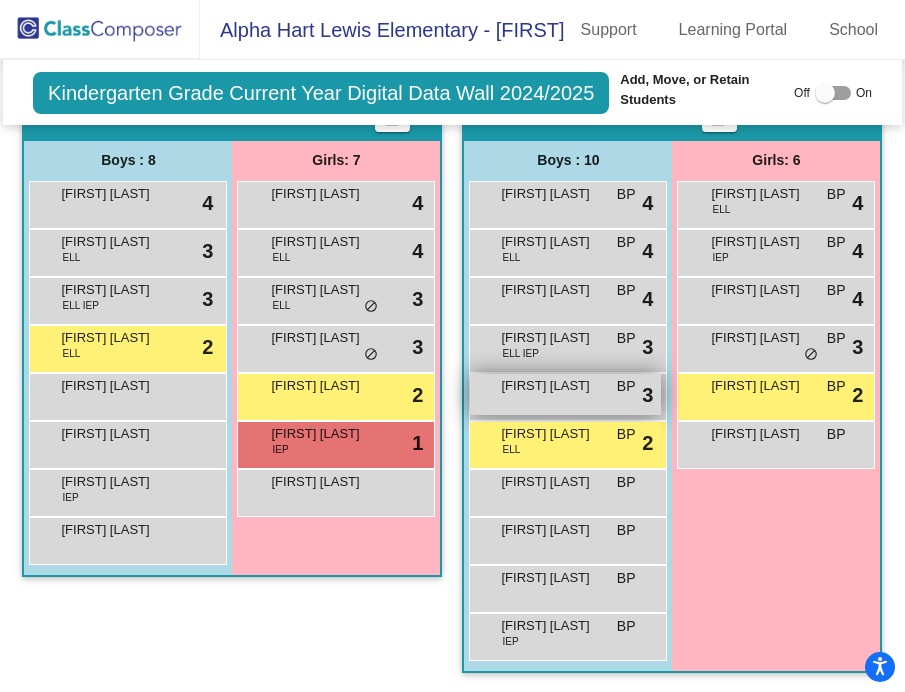 click on "[FIRST] [LAST]" at bounding box center [551, 386] 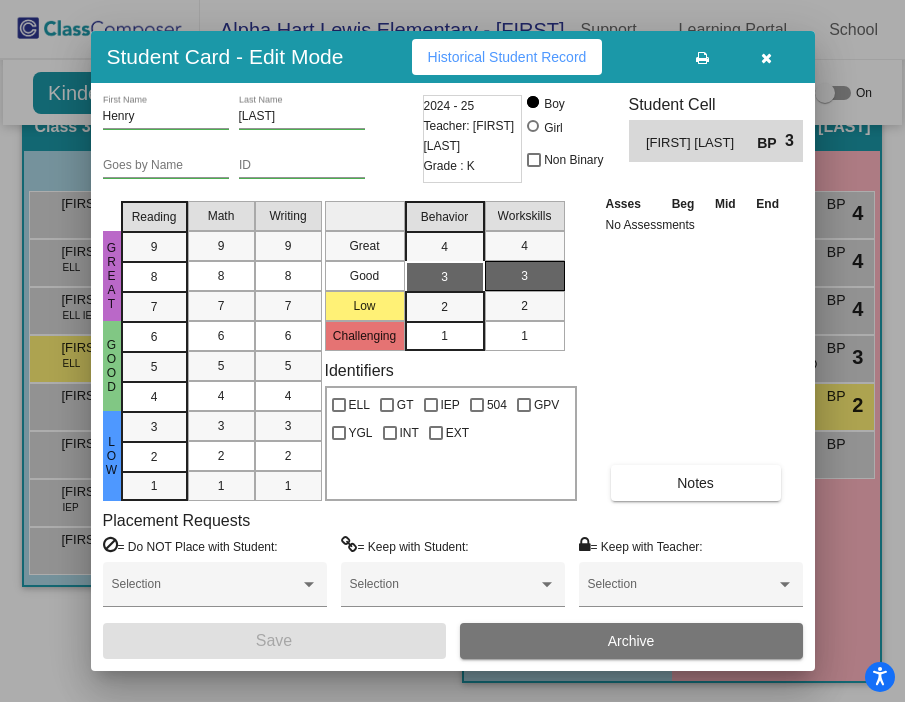 click at bounding box center (767, 57) 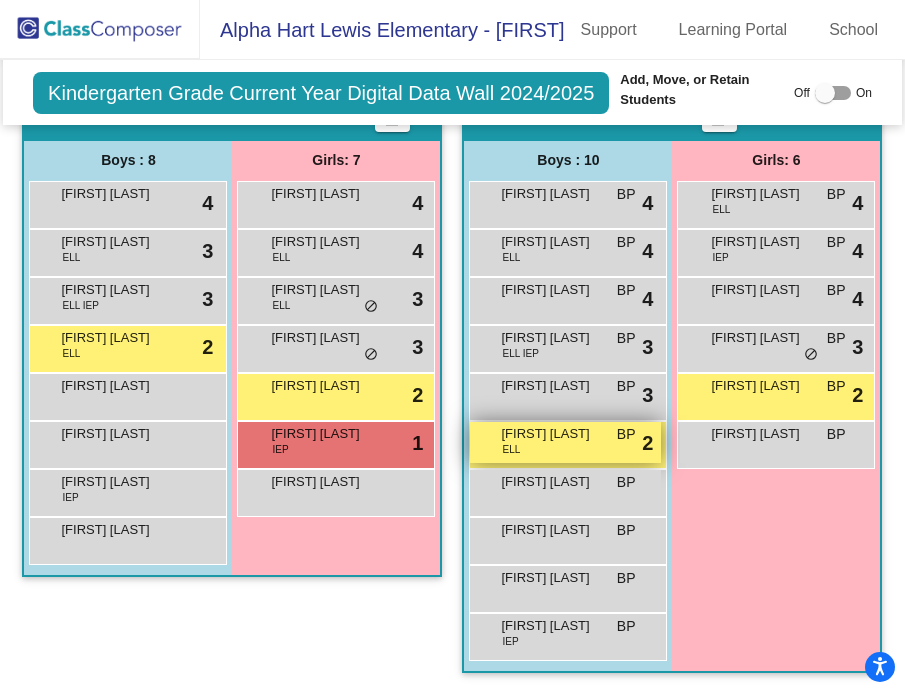 click on "[FIRST] [LAST]" at bounding box center (551, 434) 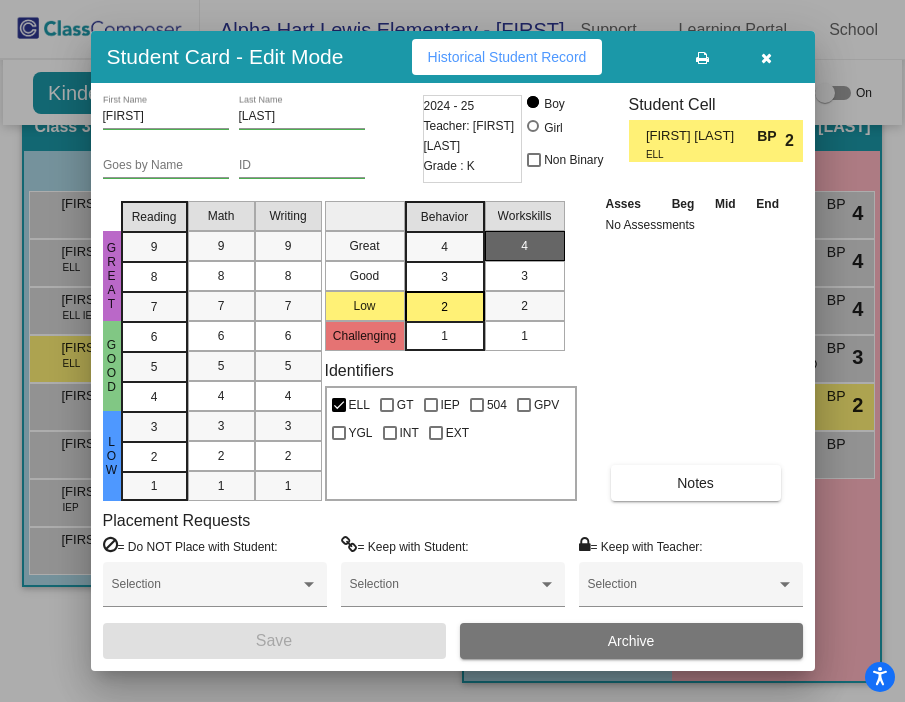 click at bounding box center [766, 58] 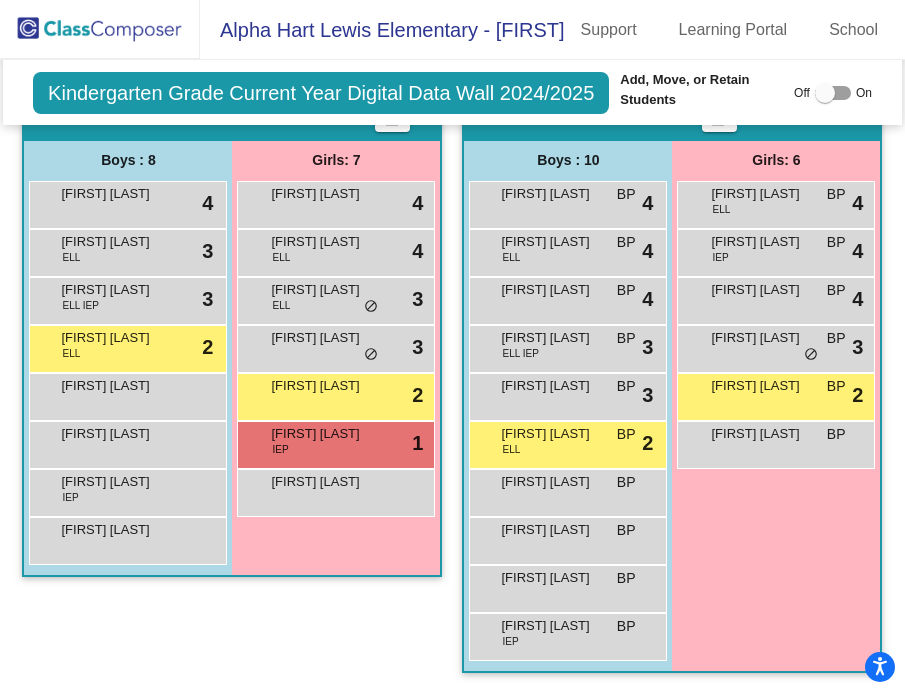 scroll, scrollTop: 2249, scrollLeft: 0, axis: vertical 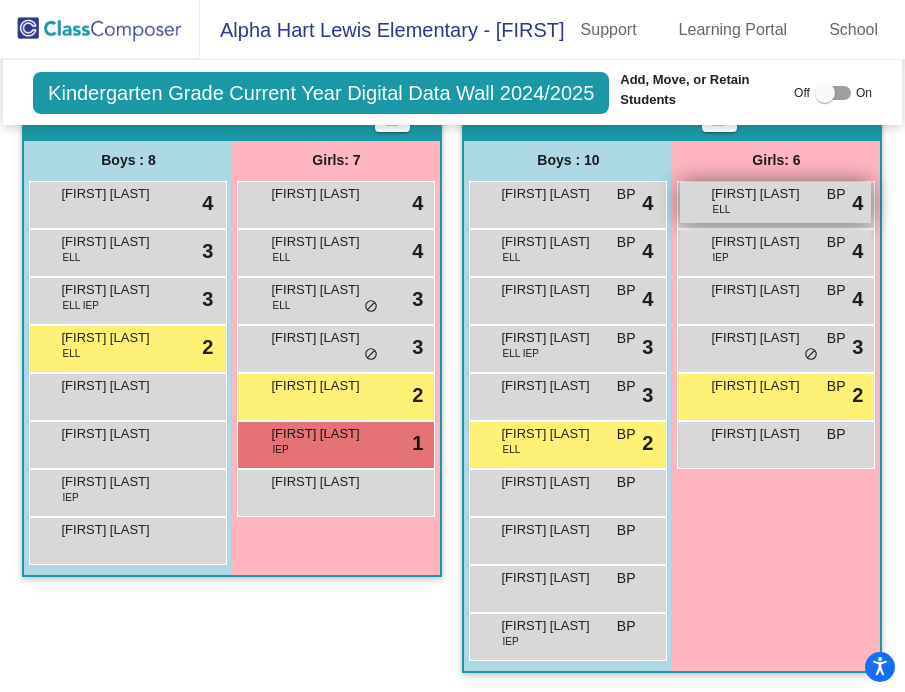click on "[FIRST] [LAST] ELL BP lock do_not_disturb_alt 4" at bounding box center (775, 202) 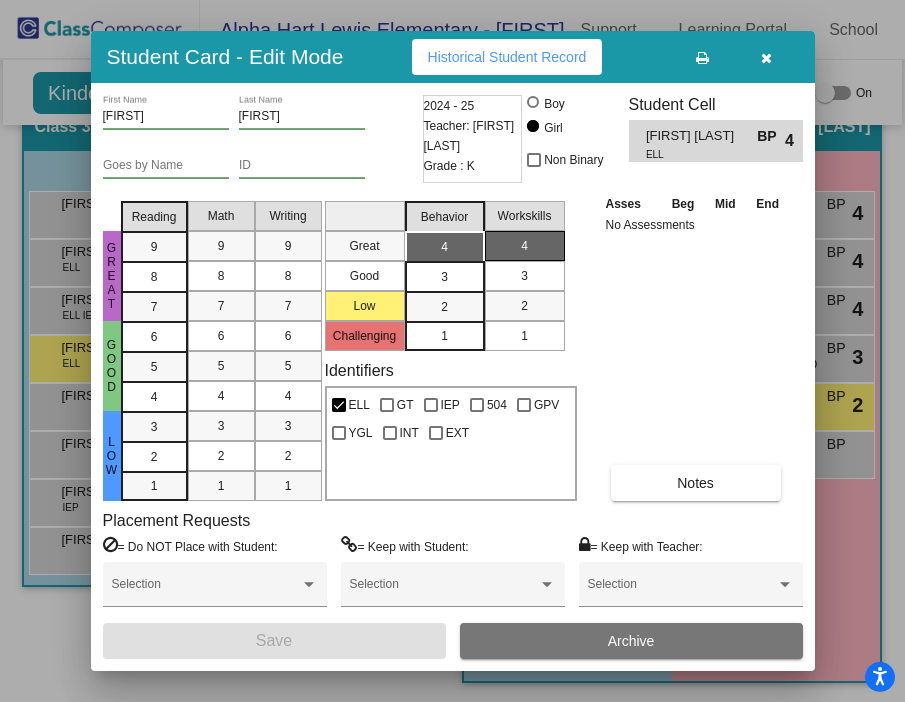 click at bounding box center (767, 57) 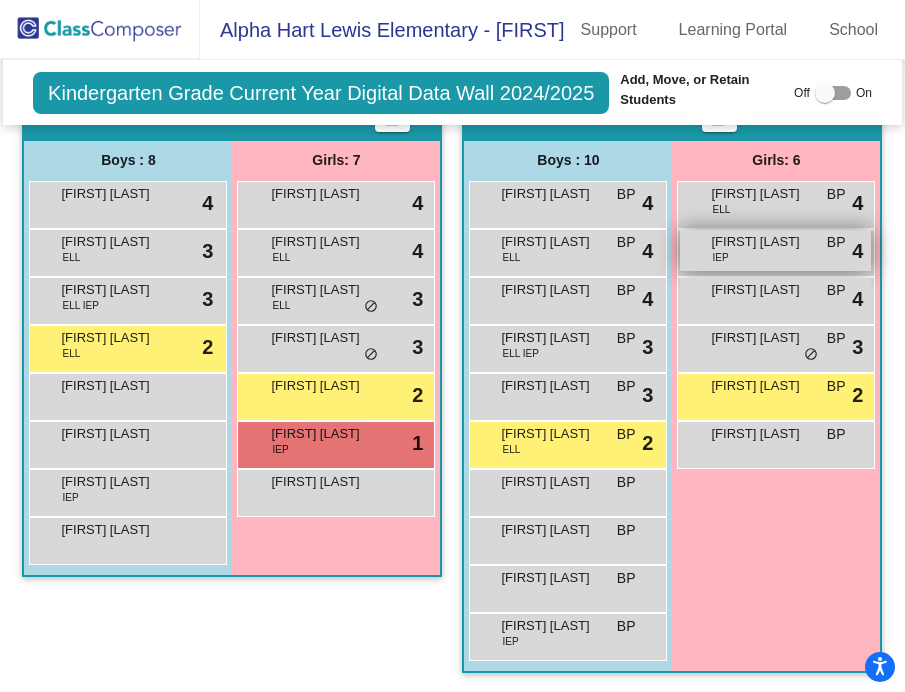 click on "[FIRST] [LAST] IEP BP lock do_not_disturb_alt 4" at bounding box center [775, 250] 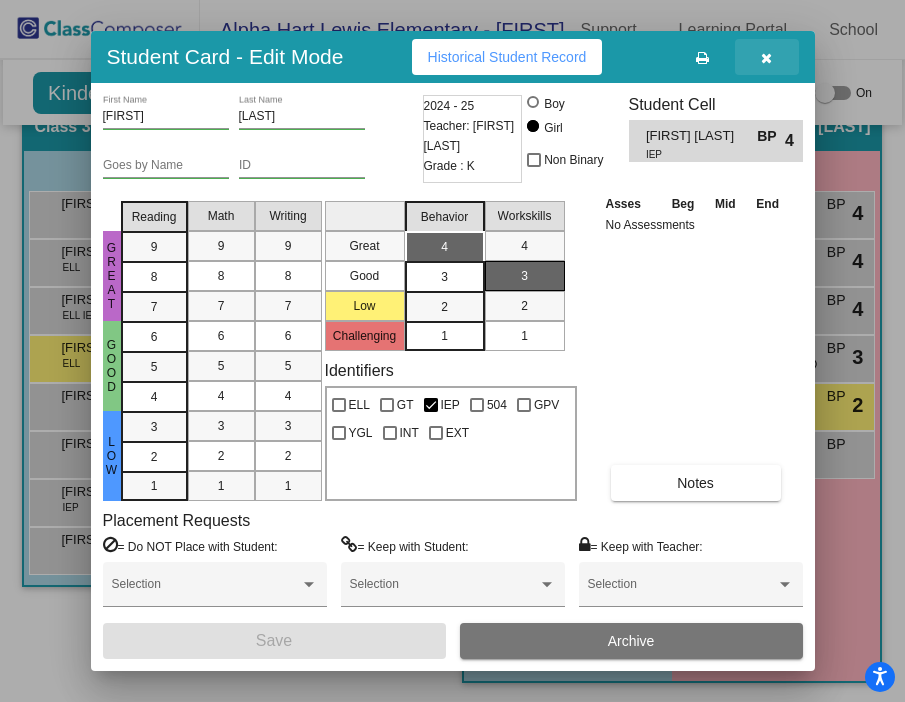 click at bounding box center [767, 57] 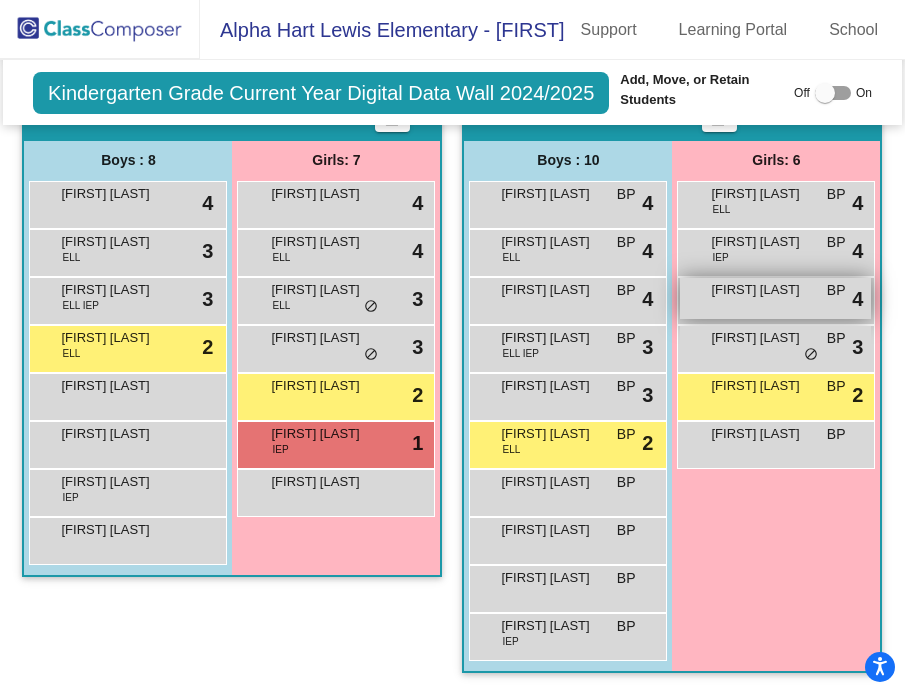 click on "[FIRST] [LAST] BP lock do_not_disturb_alt 4" at bounding box center [775, 298] 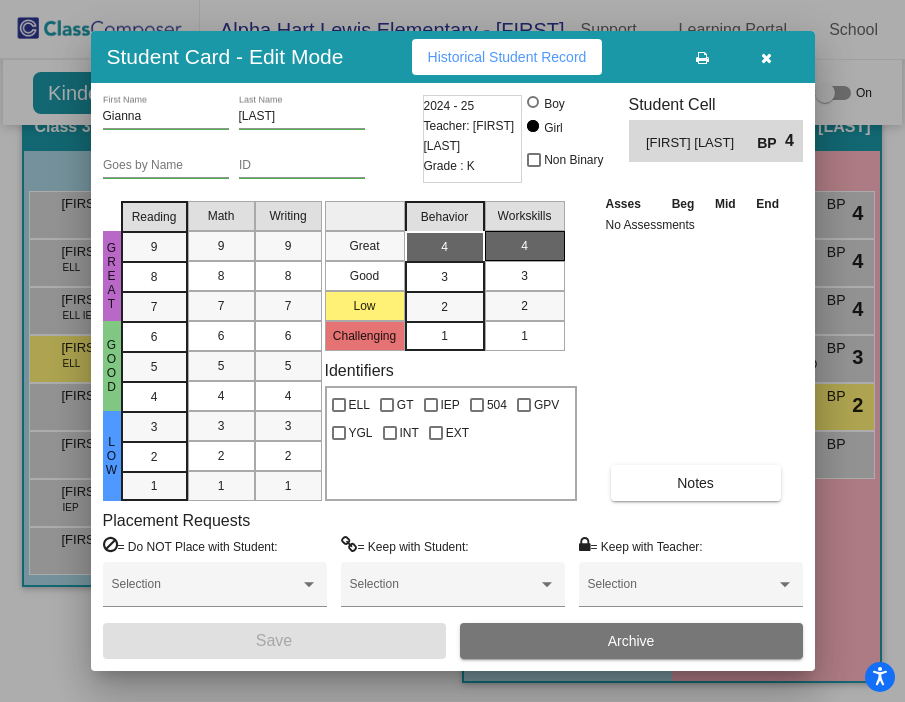 click at bounding box center (766, 58) 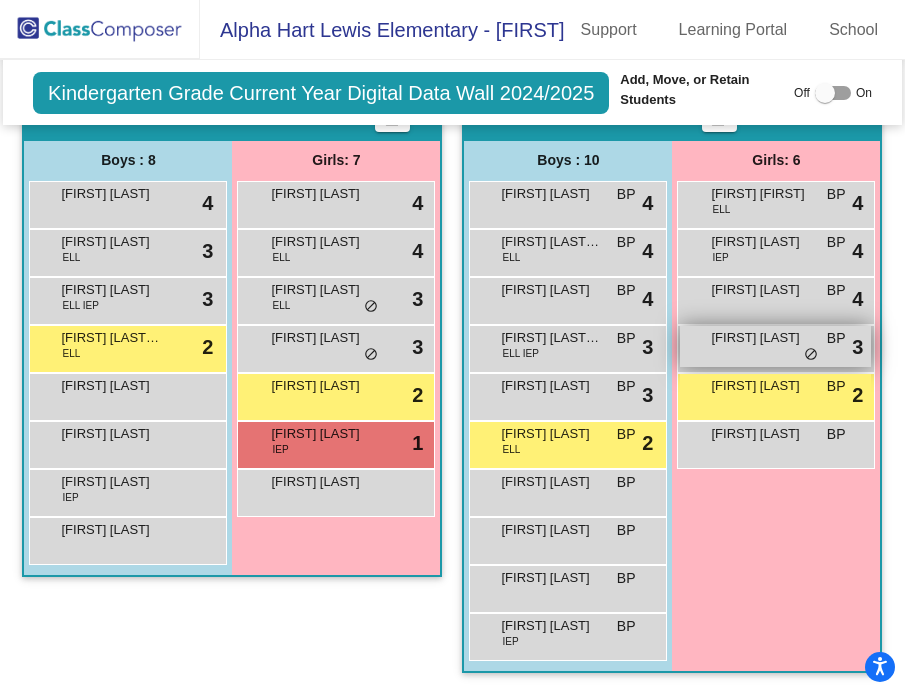 click on "[FIRST] [LAST] BP lock do_not_disturb_alt 3" at bounding box center (775, 346) 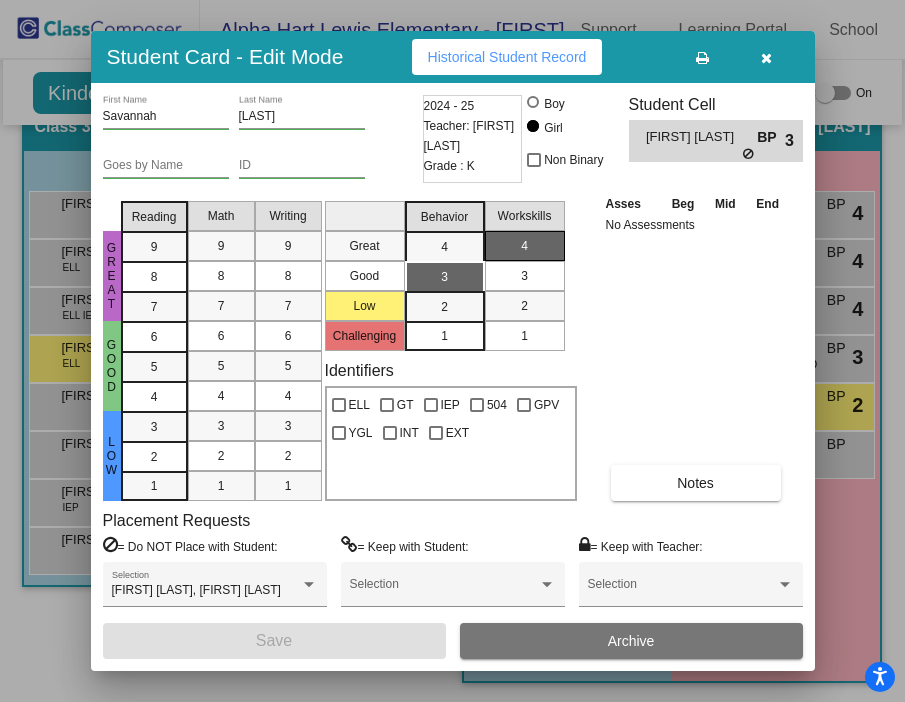 click at bounding box center (767, 57) 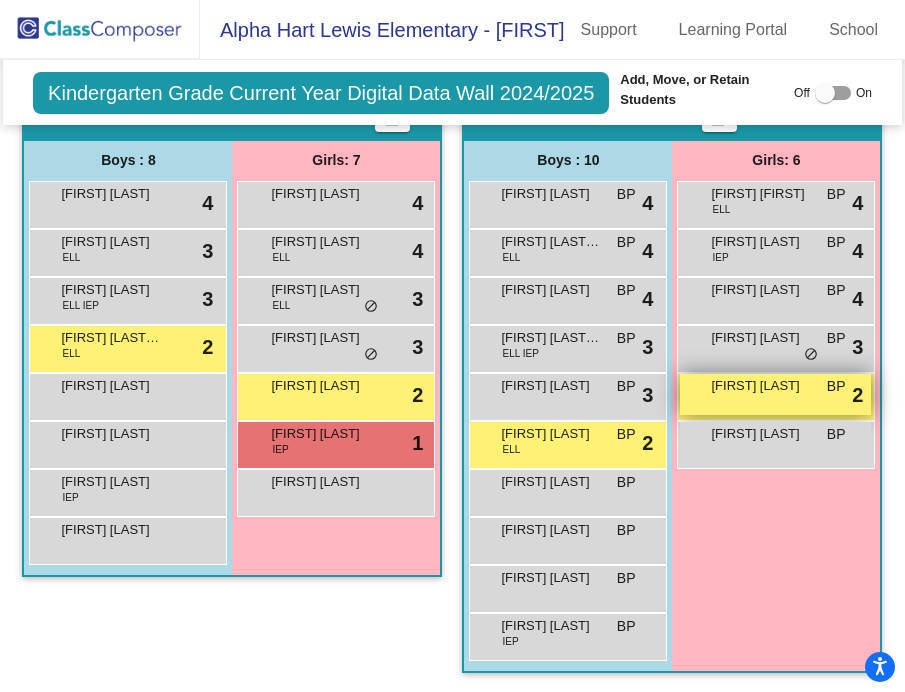 click on "[FIRST] [LAST] BP lock do_not_disturb_alt 2" at bounding box center (775, 394) 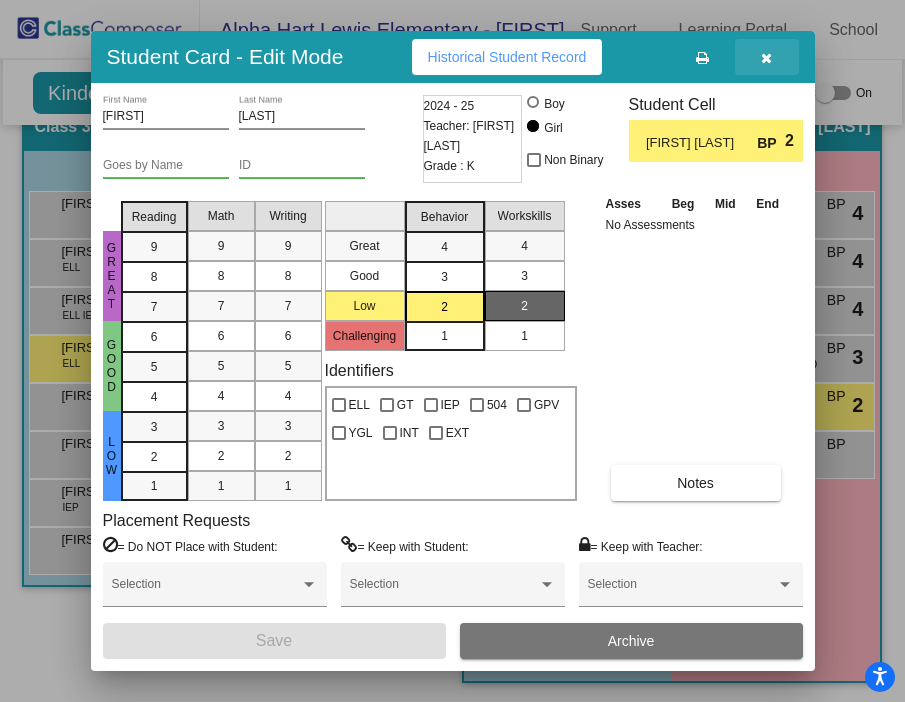 click at bounding box center (767, 57) 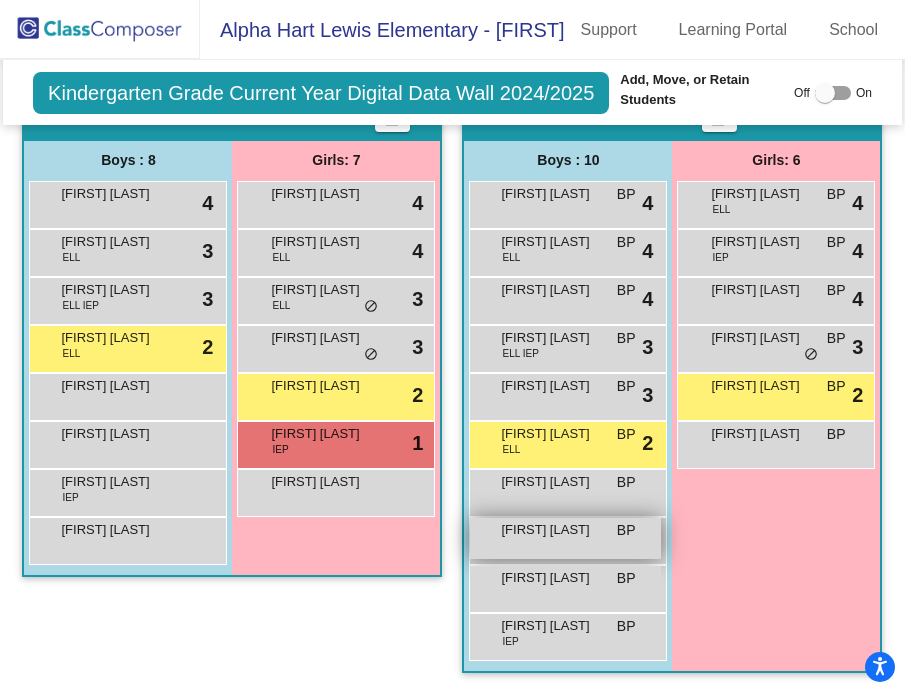 click on "[FIRST] [LAST] BP lock do_not_disturb_alt" at bounding box center (565, 538) 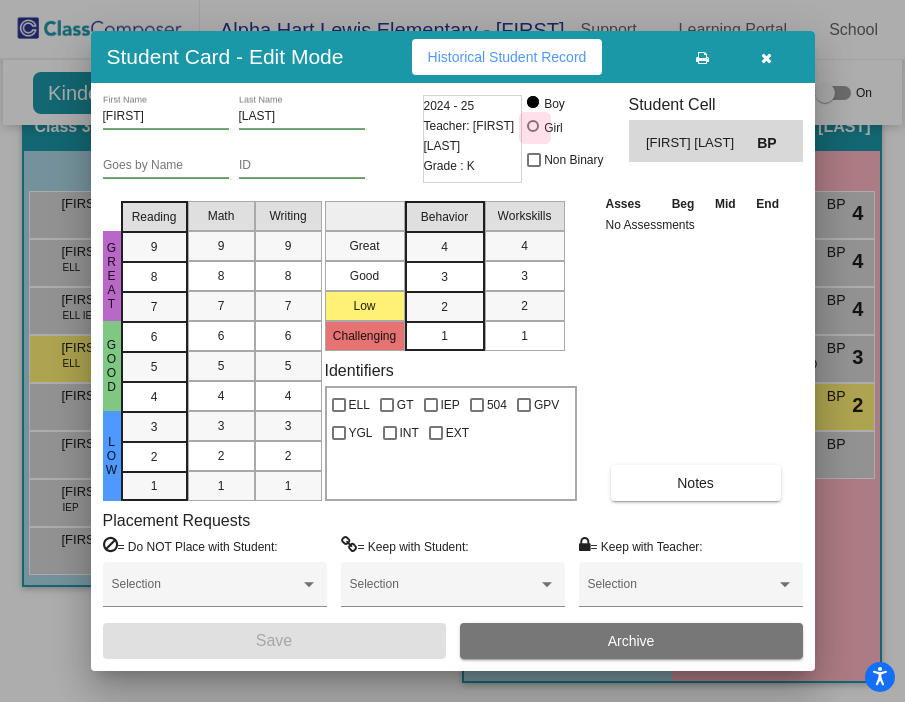 click at bounding box center (535, 128) 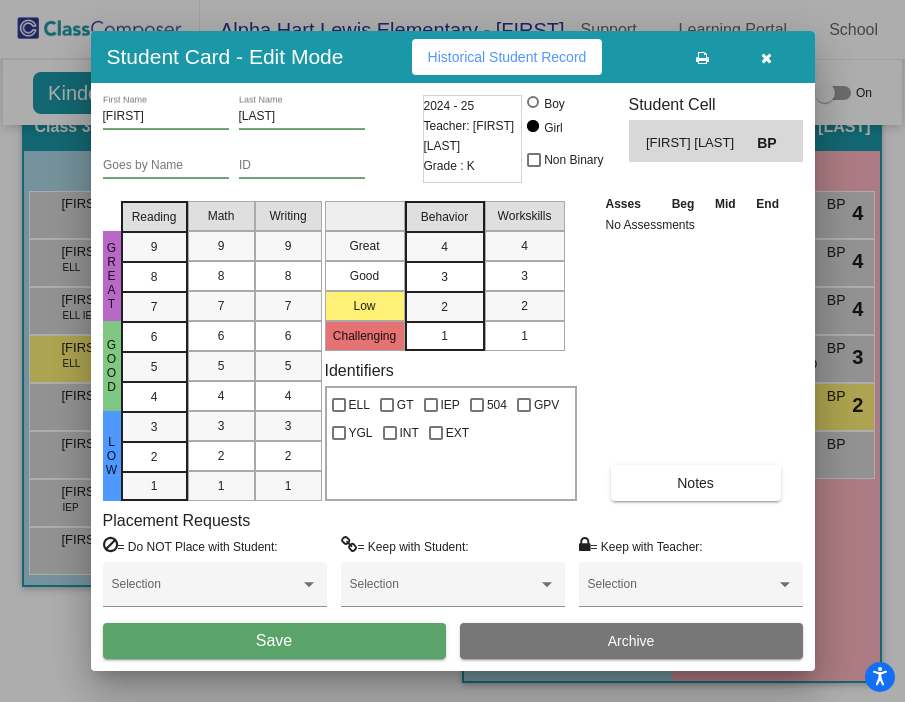 click on "Save" at bounding box center (274, 641) 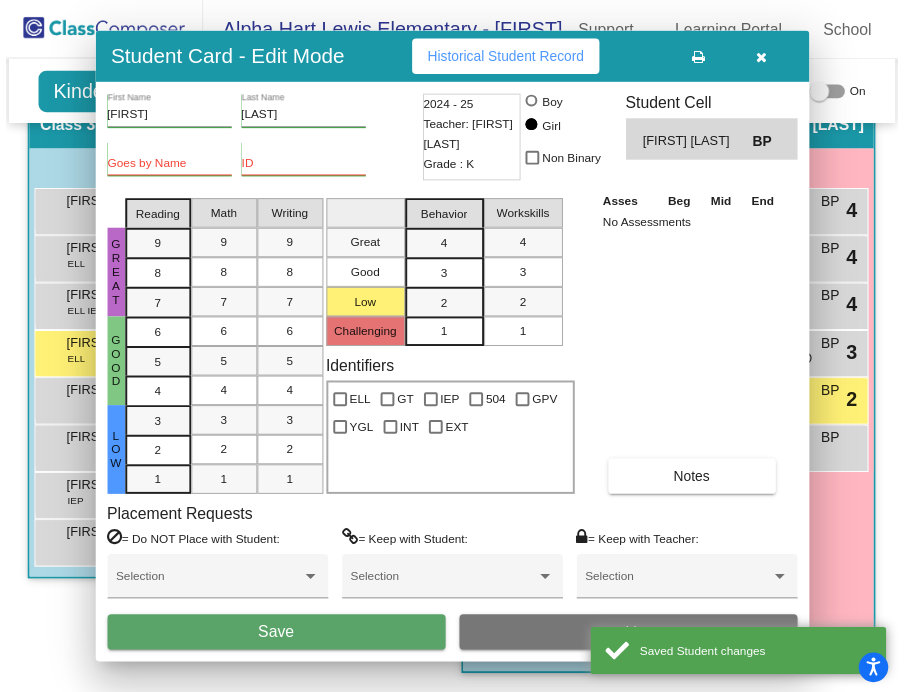 scroll, scrollTop: 2201, scrollLeft: 0, axis: vertical 